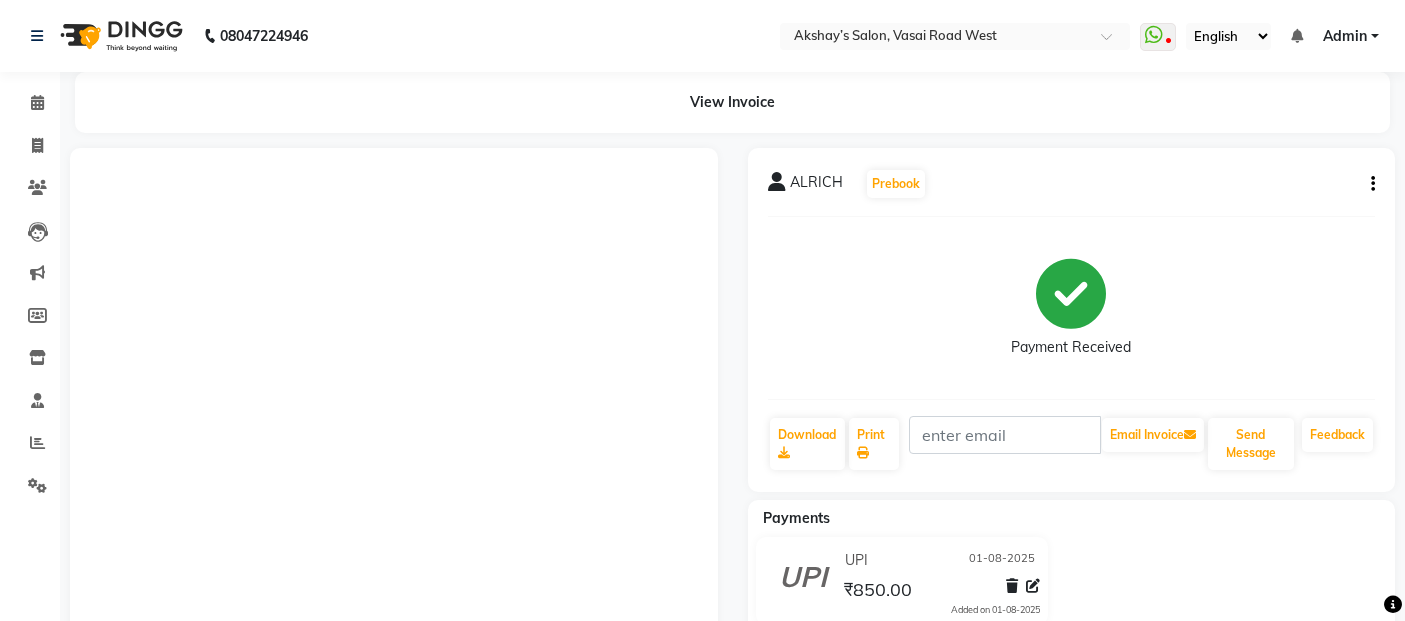 scroll, scrollTop: 0, scrollLeft: 0, axis: both 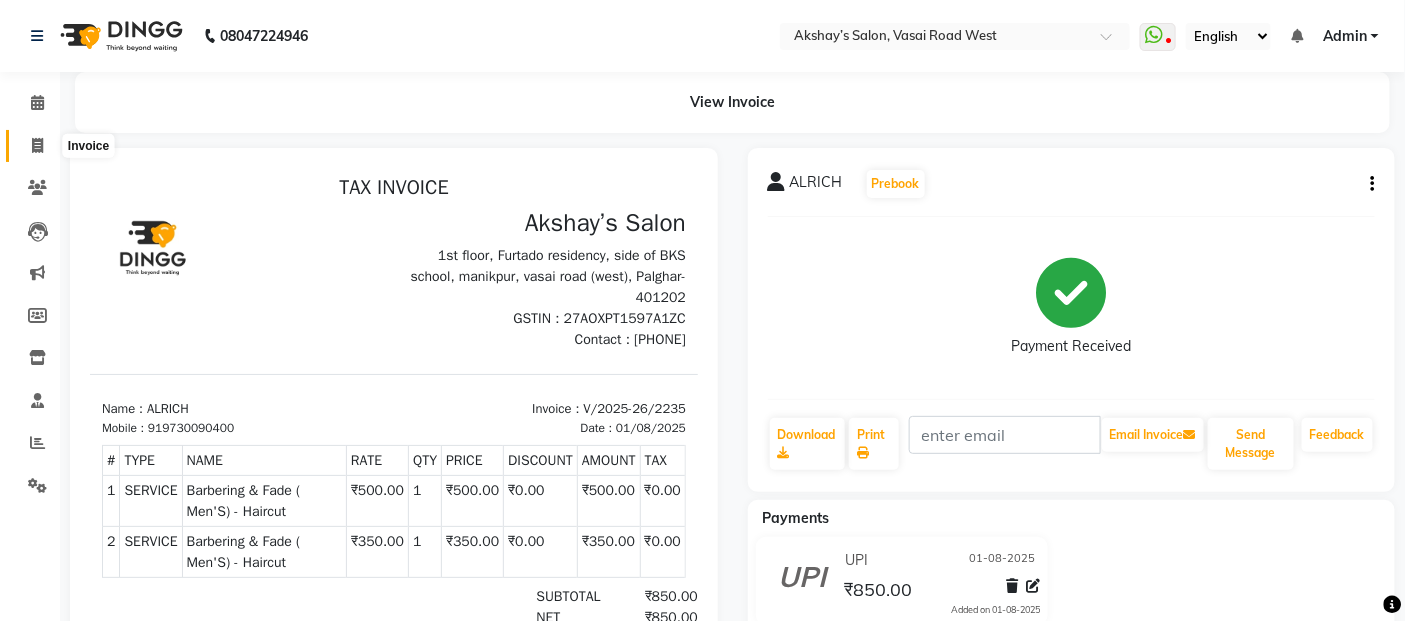 click 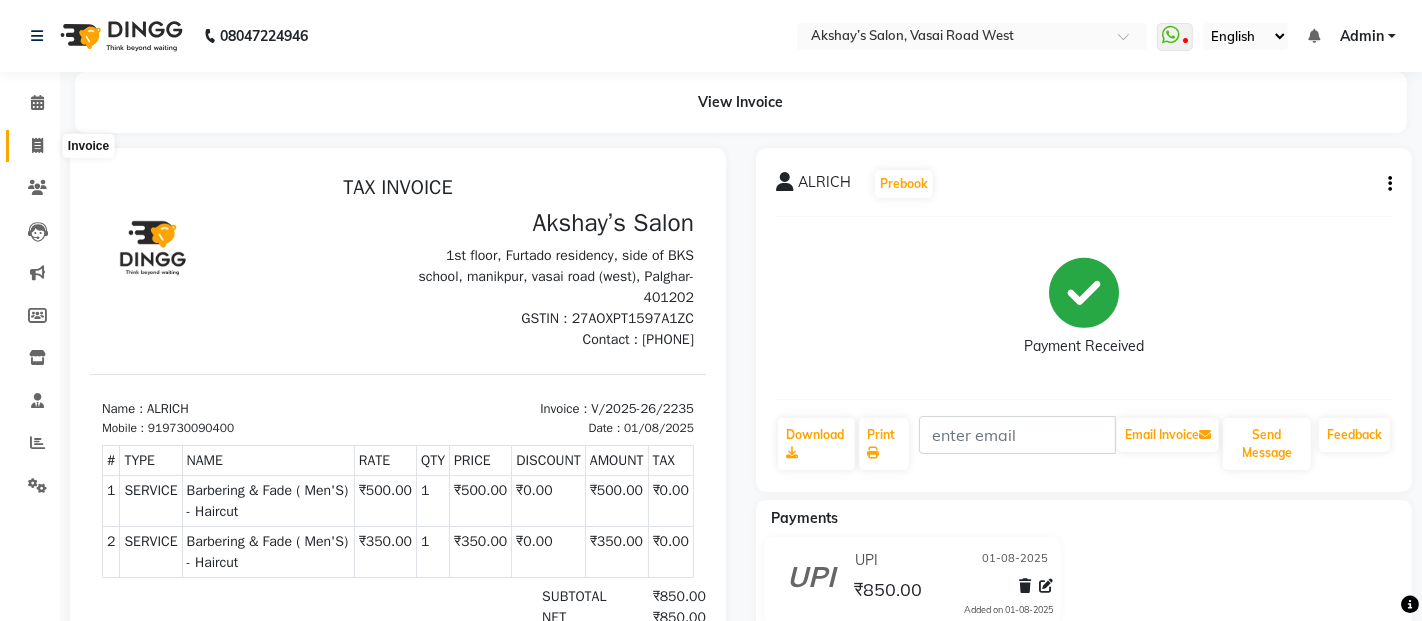 select on "service" 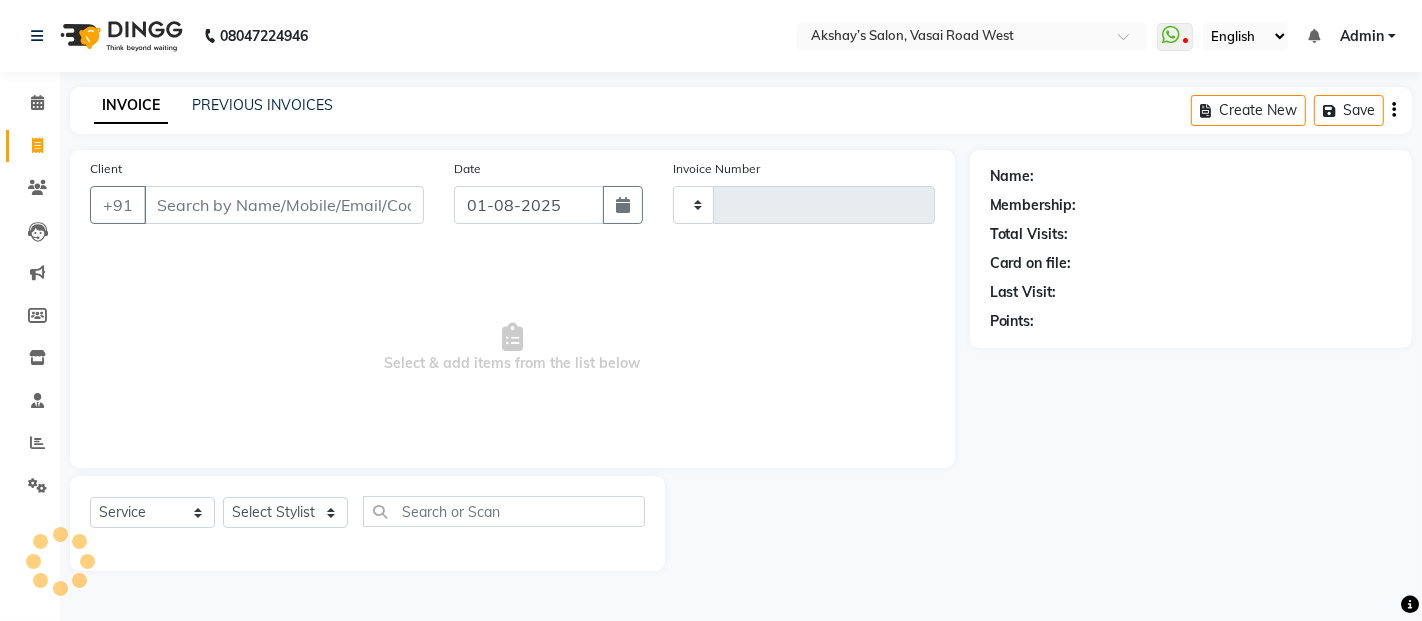 type on "2236" 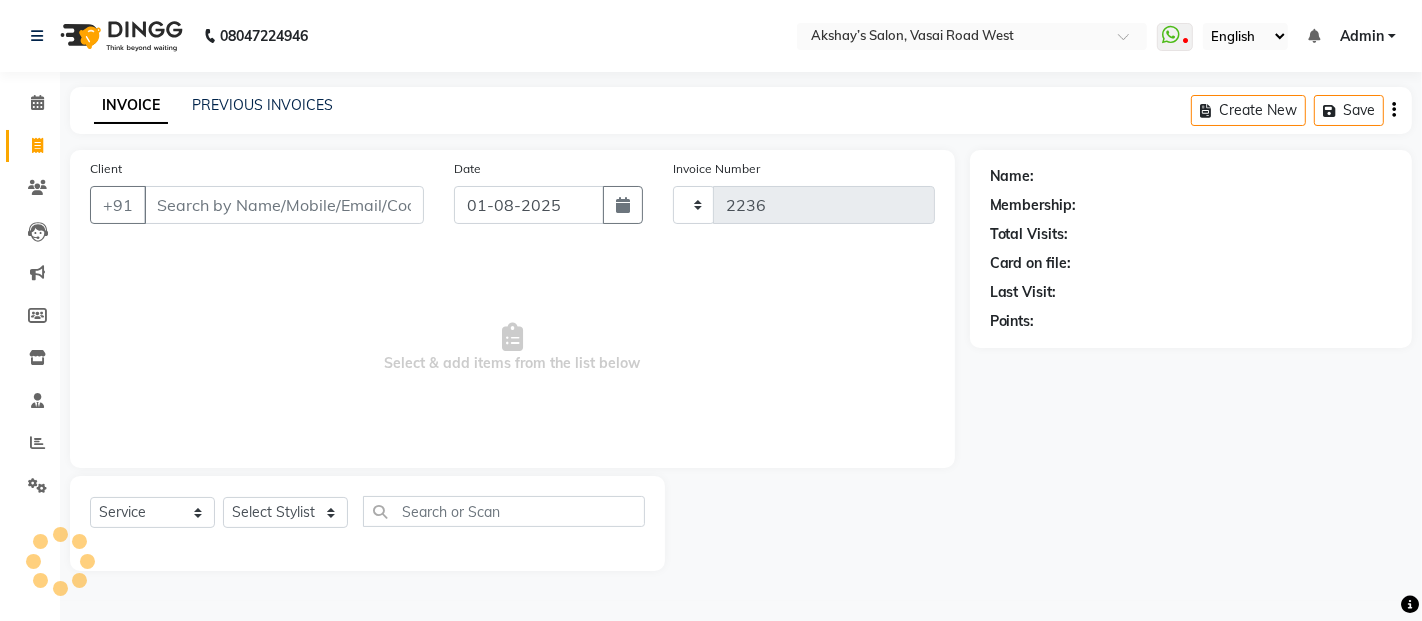 select on "5150" 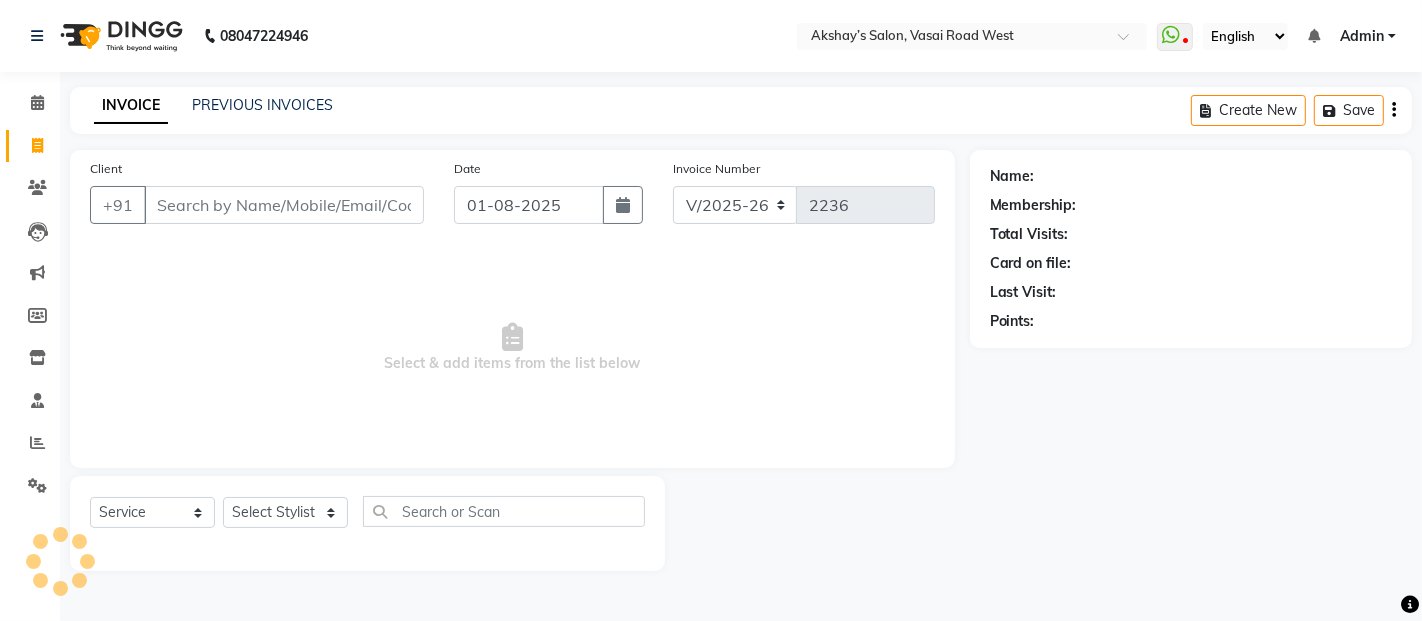 click on "Client" at bounding box center [284, 205] 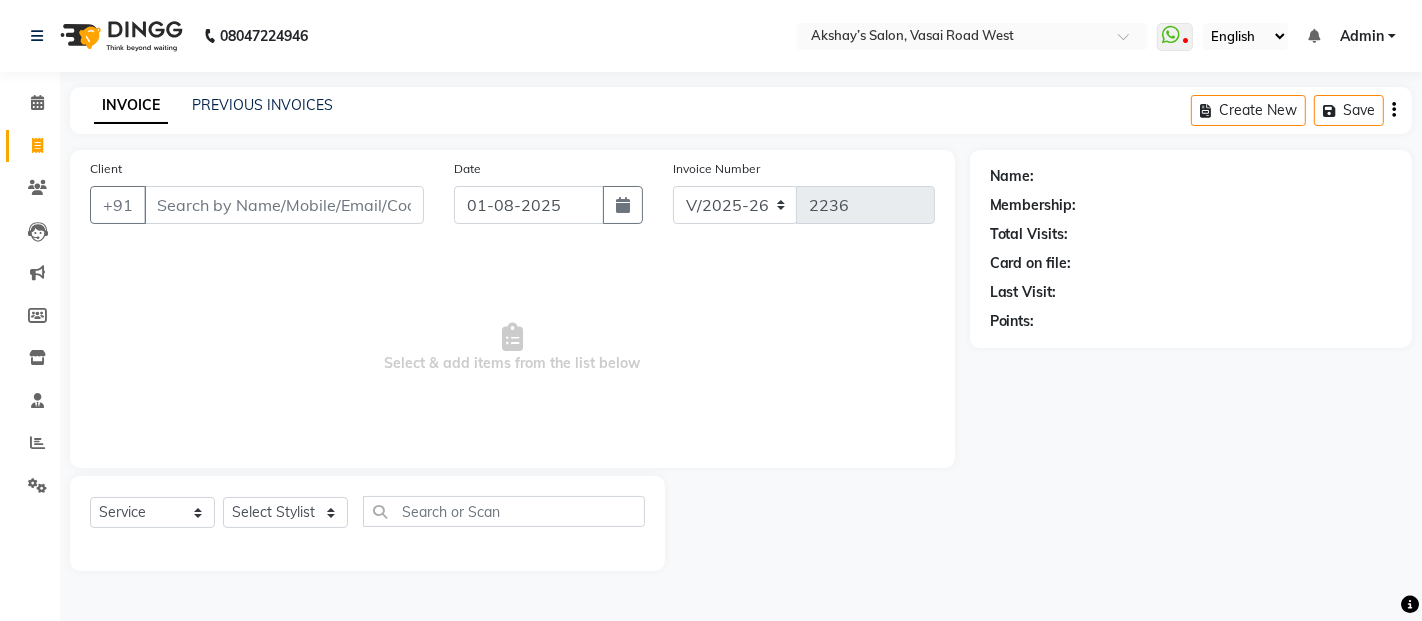 click on "[PHONE] Select Location &times; Akshay’s Salon, Vasai Road West  WhatsApp Status  &times; Status:  Disconnected Most Recent Message: 07-07-2025  &nbsp;  08:25 PM Recent Service Activity: 07-07-2025  &nbsp;  08:46 PM  [PHONE]Whatsapp Settings English ENGLISH Español arabicá العربية मराठी hindiहिंदी ગુજરાતી தமிழ் 中文 Notifications nothing to show Admin Manage Profile Change Password Sign out  Version:3.15.11  ☀ Akshay’s Salon, Vasai road west  Calendar  Invoice  Clients  Leads   Marketing  Members  Inventory  Staff  Reports  Settings Completed InProgress Upcoming Dropped Tentative Check-In Confirm Bookings Generate Report Segments Page Builder INVOICE PREVIOUS INVOICES Create New   Save  Client +91 Date 01-08-2025 Invoice Number V/2025 V/2025-26 2236  Select &amp; add items from the list below  Select  Service  Product  Membership  Package Voucher Prepaid Gift Card  Select Stylist Abdul Adil salmani Akshay thombare ali ANAS Ayaan Bhavika Gauri Kunal Manager Naaz Payal" at bounding box center [711, 310] 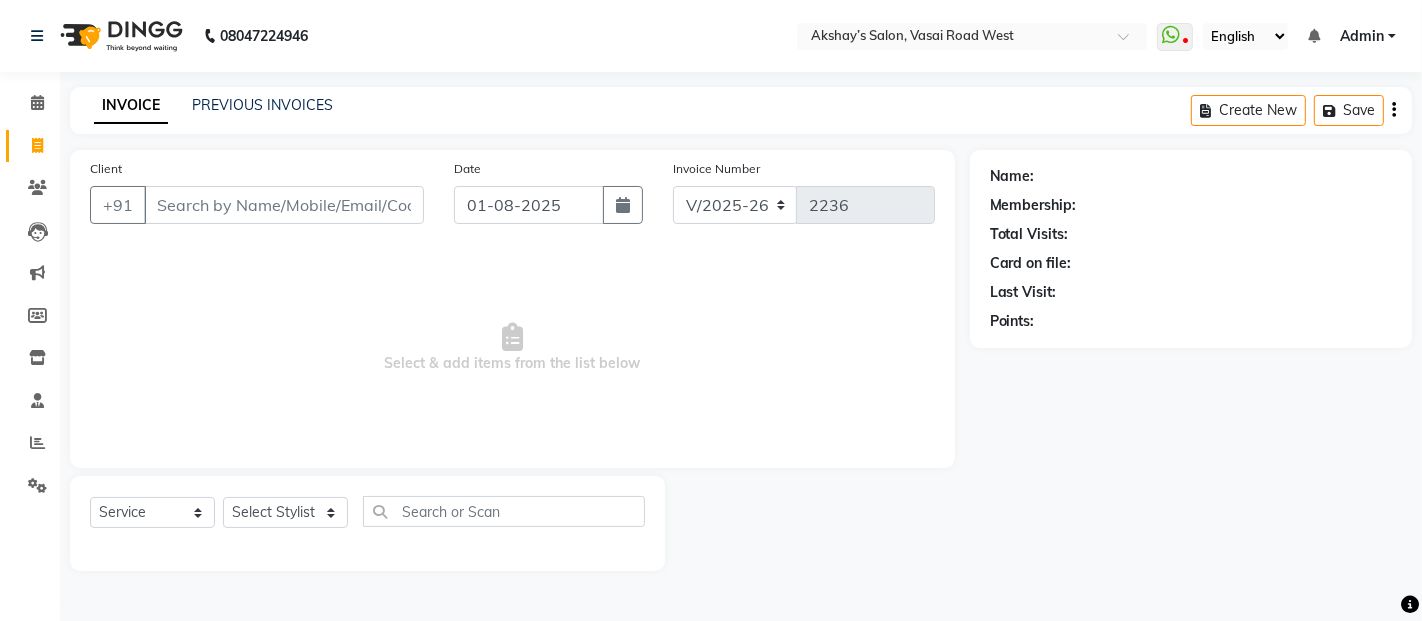 click on "PREVIOUS INVOICES" 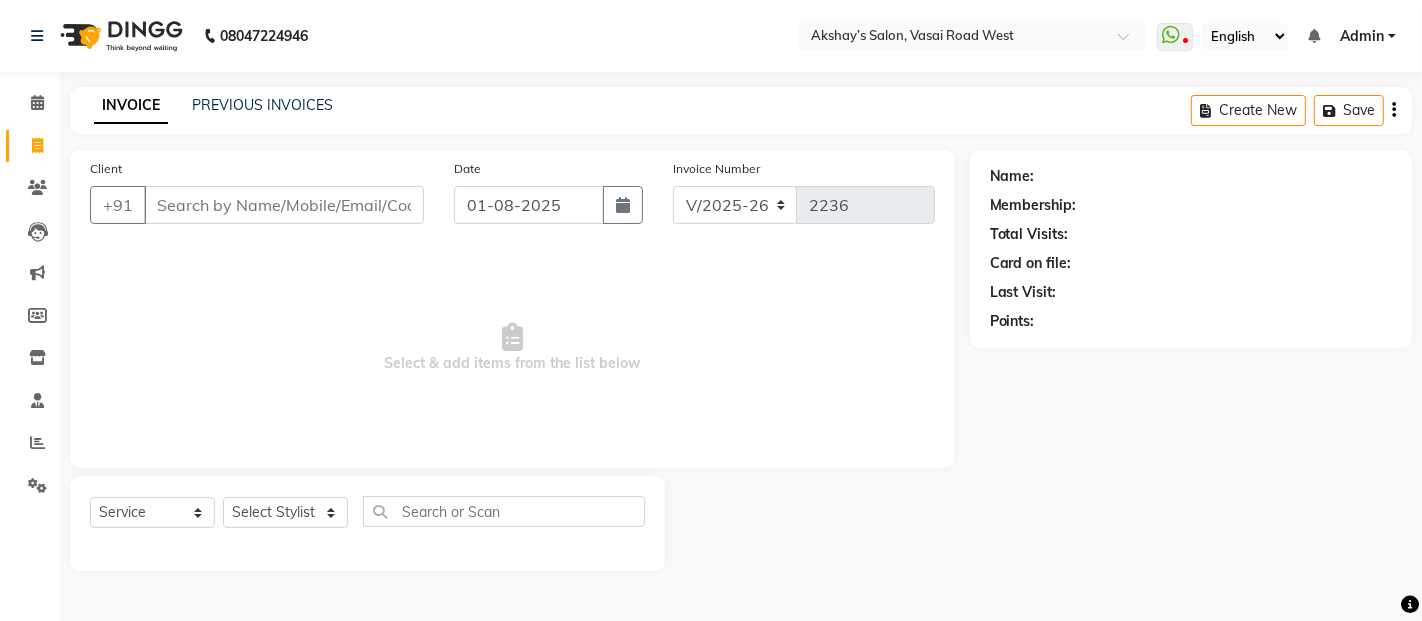 click on "INVOICE PREVIOUS INVOICES Create New   Save" 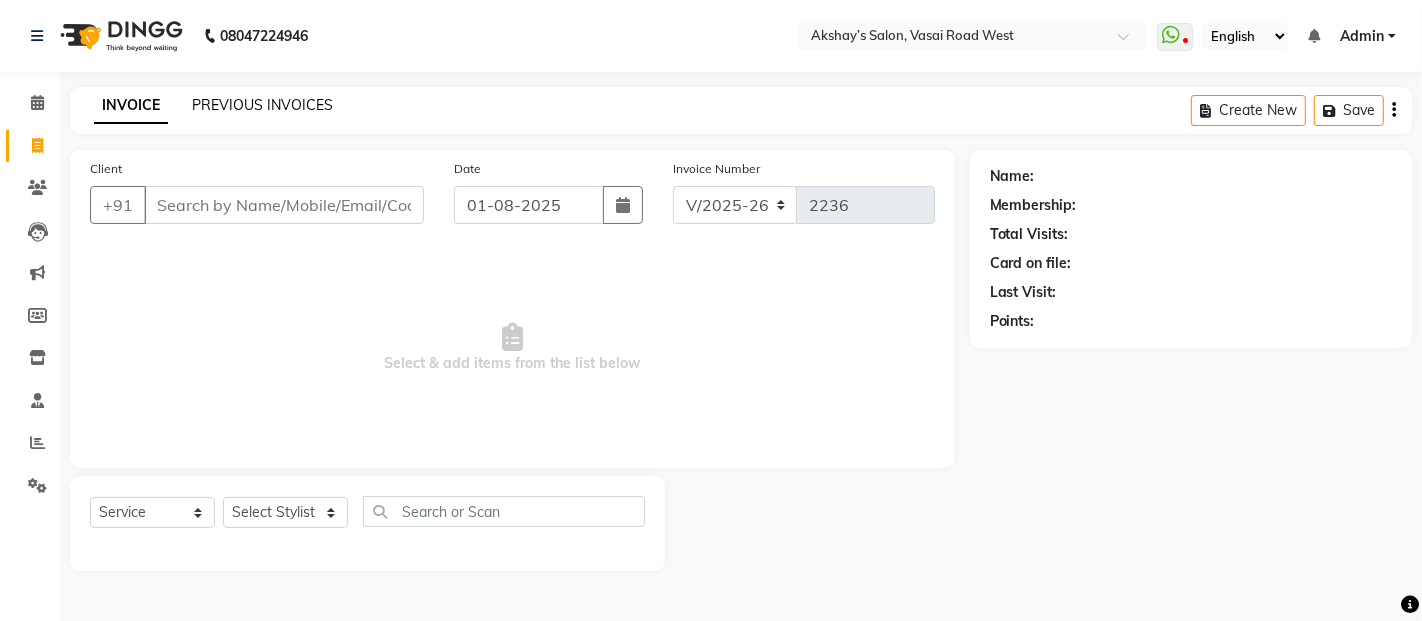 click on "PREVIOUS INVOICES" 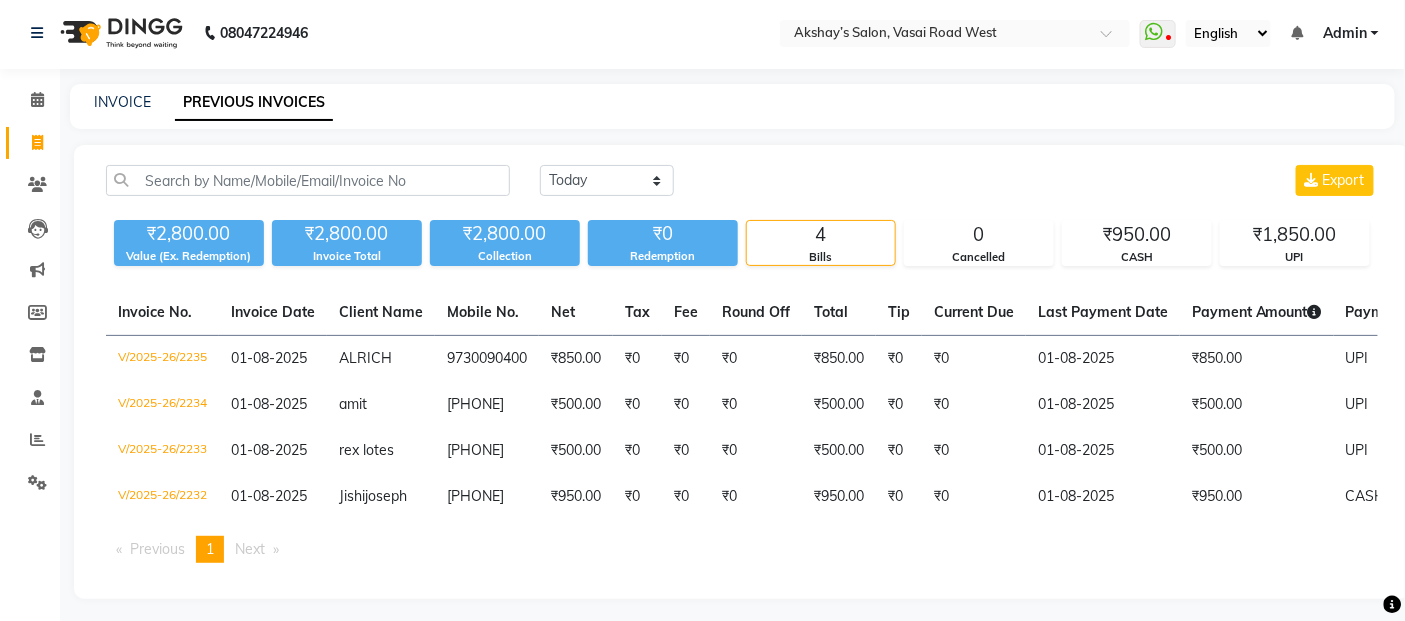 scroll, scrollTop: 26, scrollLeft: 0, axis: vertical 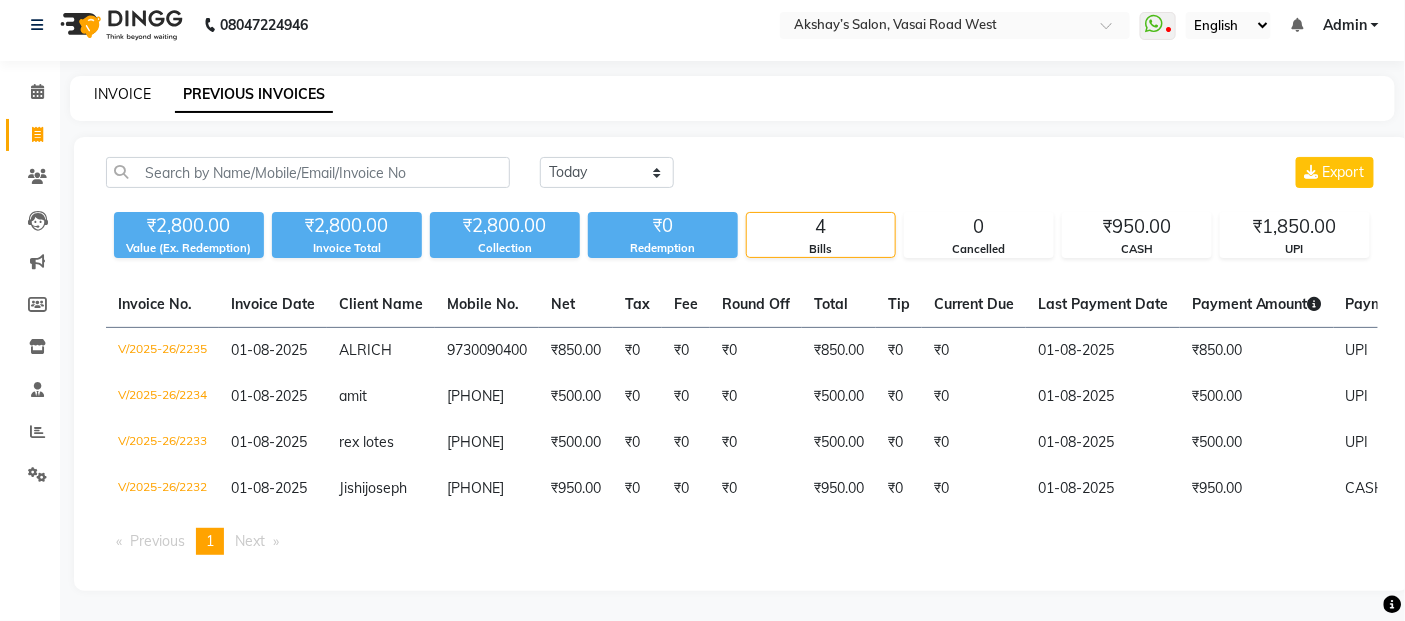 click on "INVOICE" 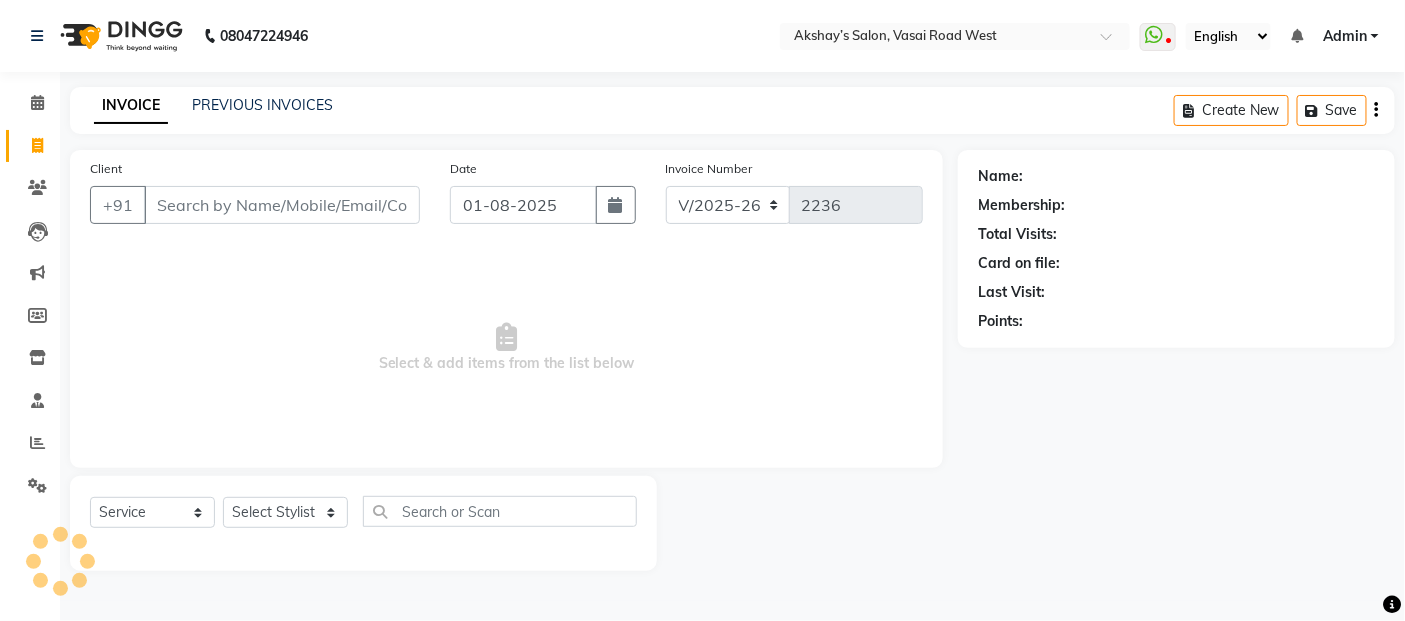 scroll, scrollTop: 0, scrollLeft: 0, axis: both 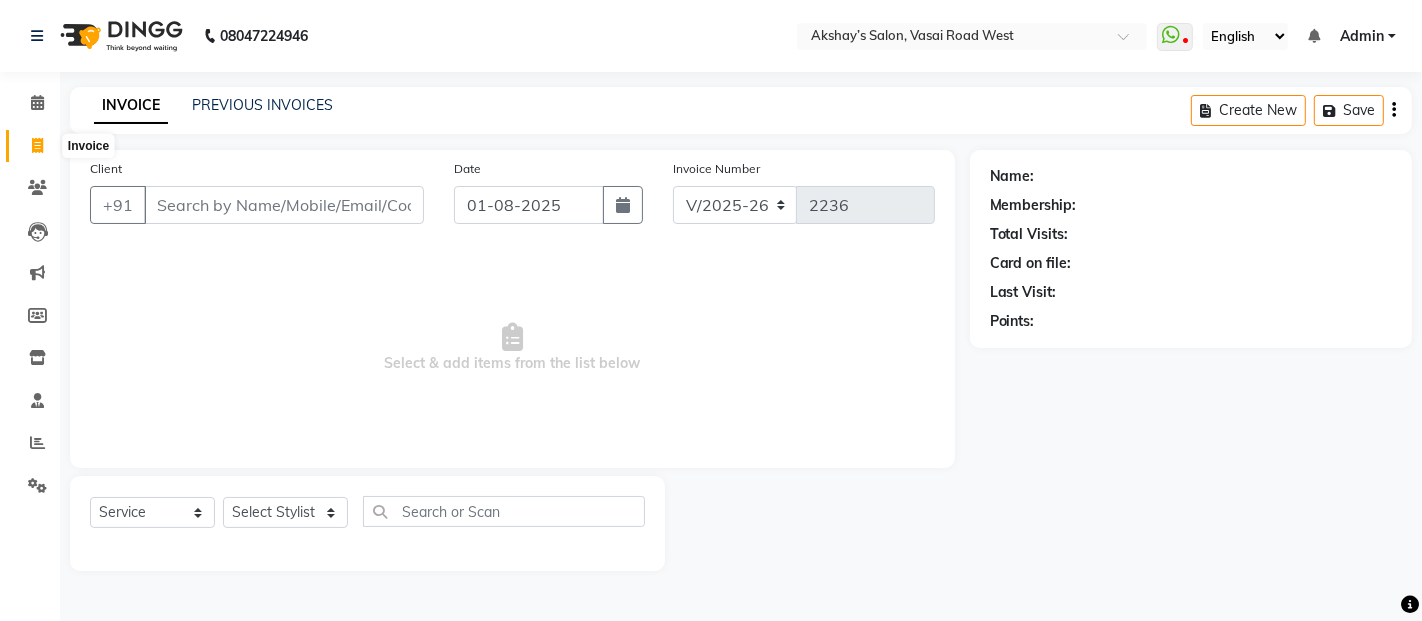 click 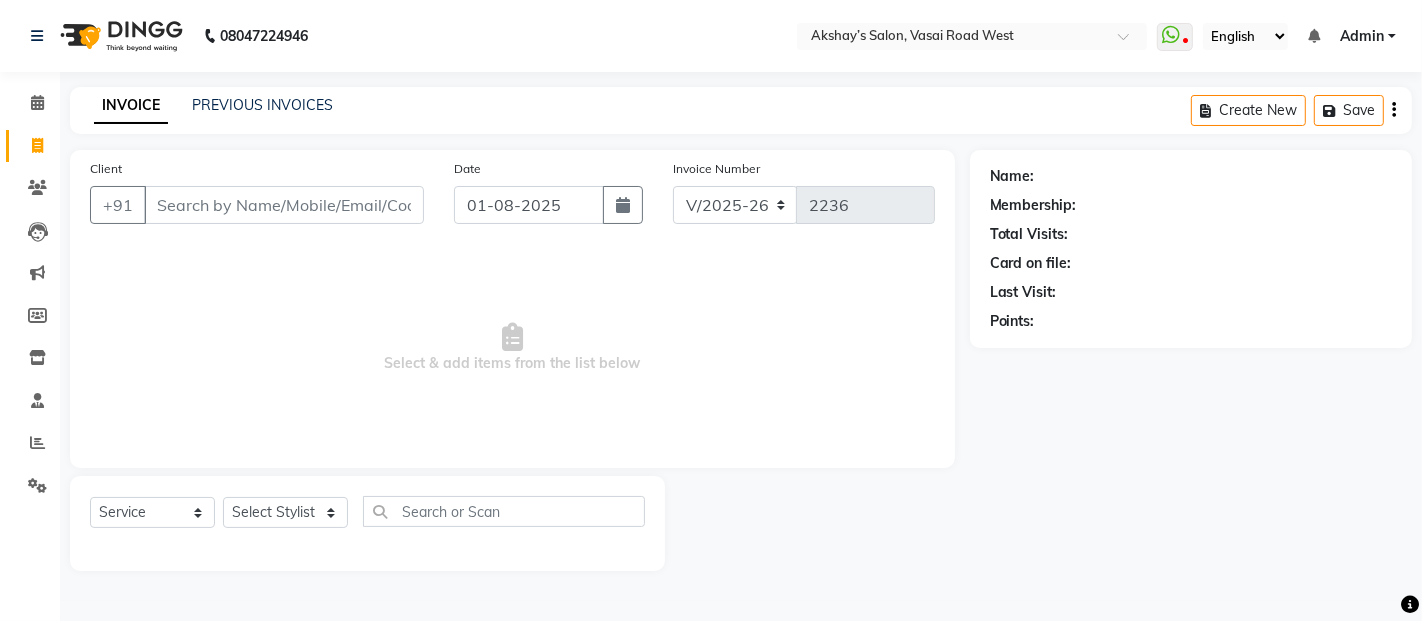 click on "Client" at bounding box center (284, 205) 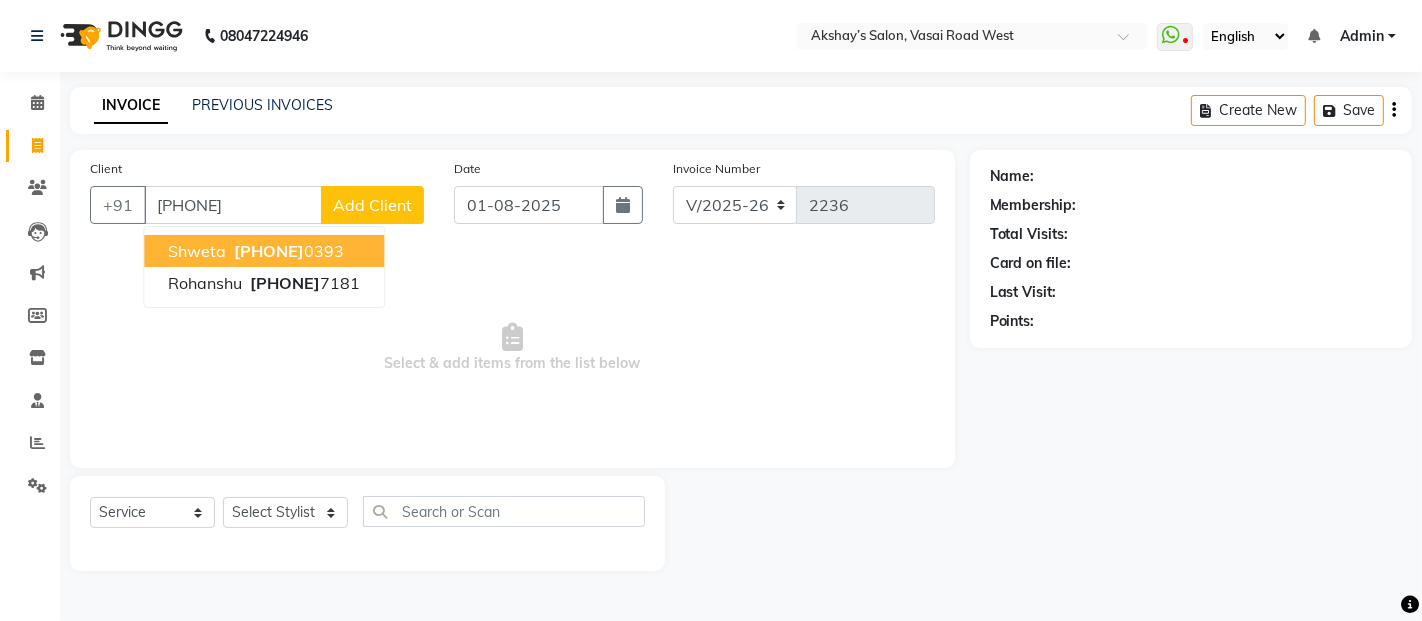 click on "[PHONE]" at bounding box center (287, 251) 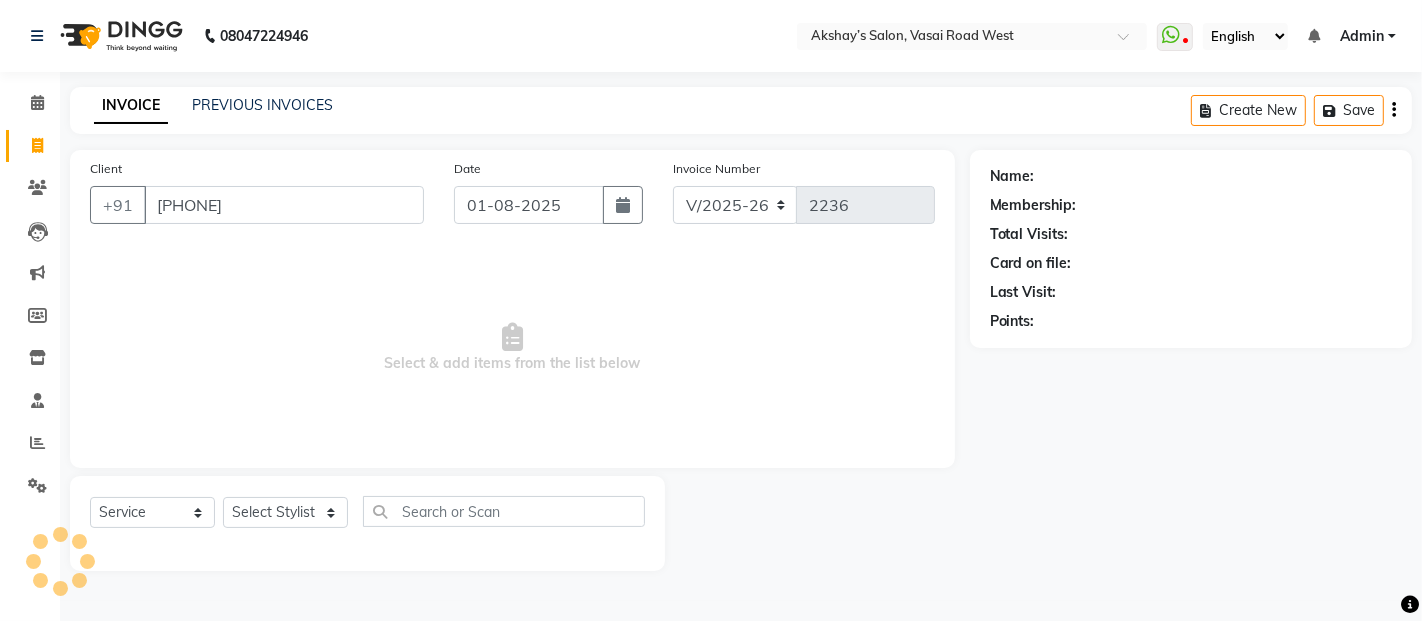type on "[PHONE]" 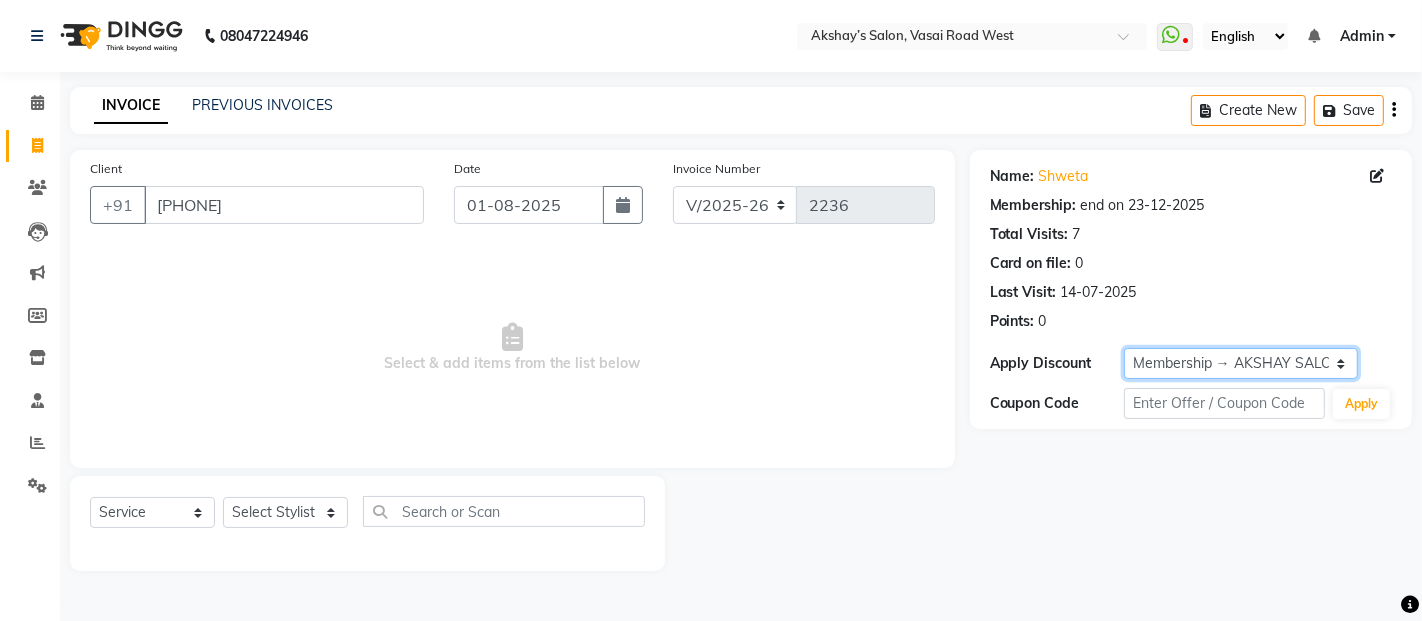 click on "Select Membership → AKSHAY SALON" 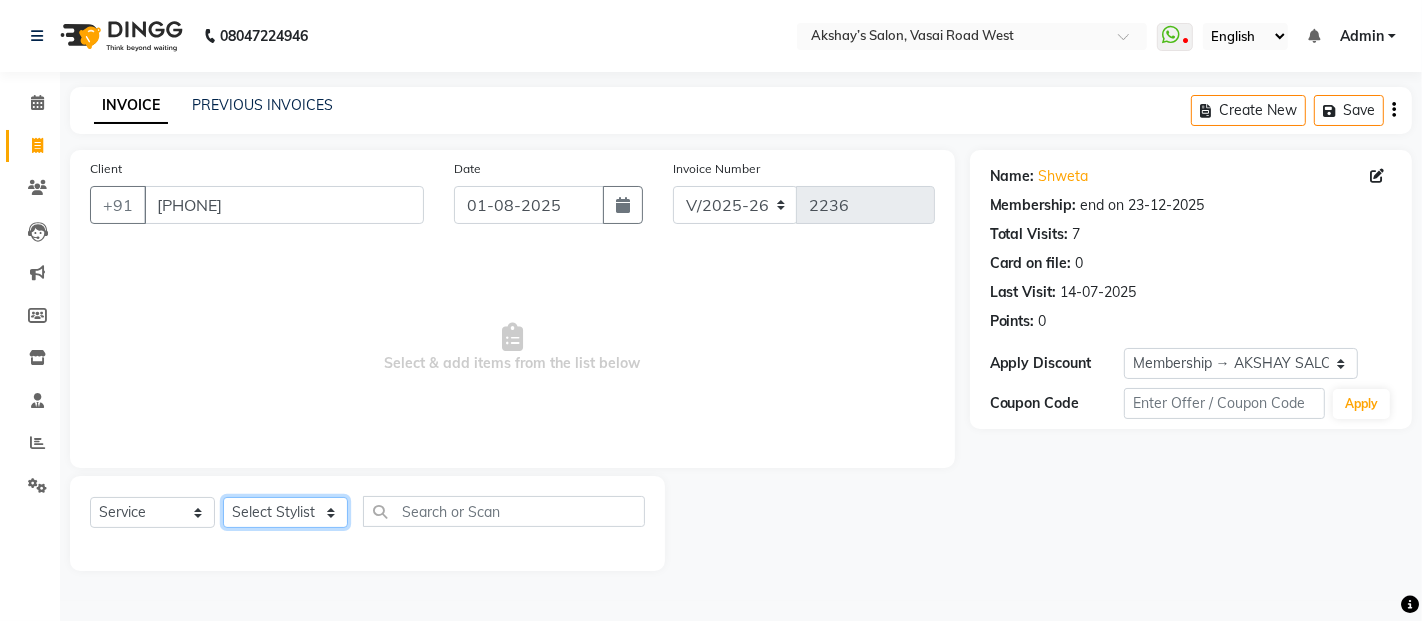 click on "Select Stylist Abdul Adil salmani Akshay thombare ali ANAS Ayaan Bhavika Gauri Kunal Manager Naaz Payal sahil Shlok Shruti Soni Srushti Swara Angre" 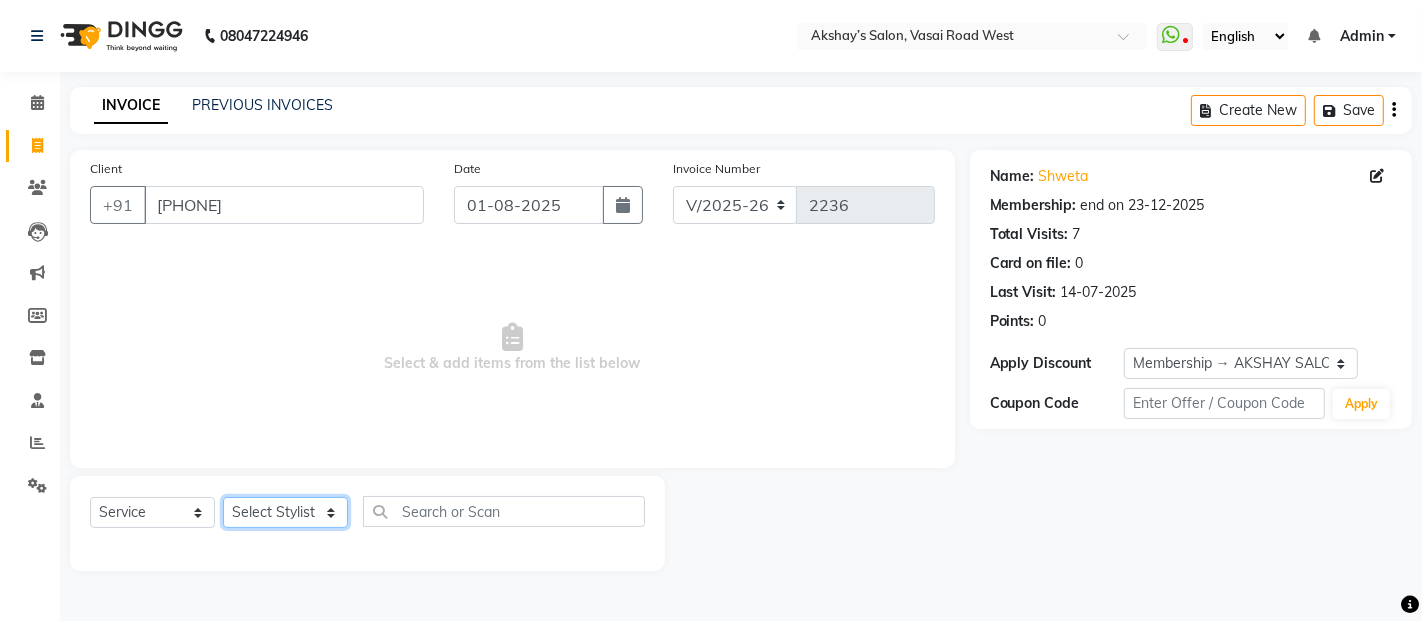 select on "41459" 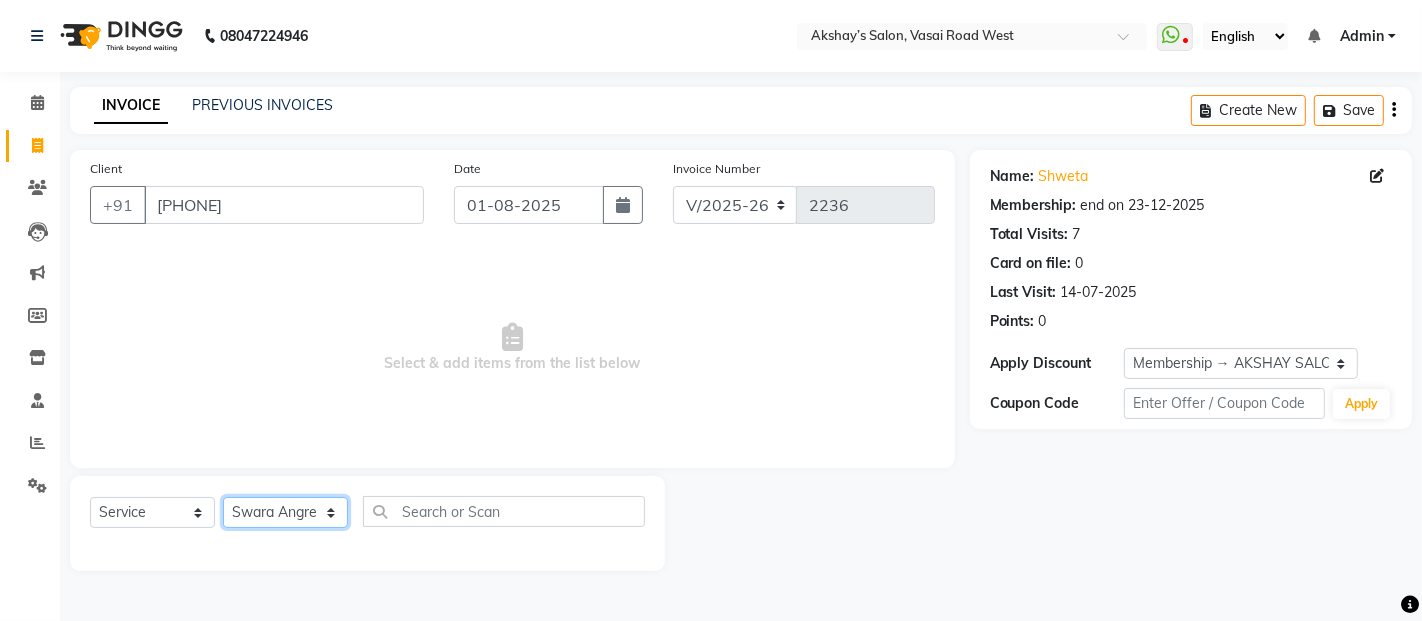 click on "Select Stylist Abdul Adil salmani Akshay thombare ali ANAS Ayaan Bhavika Gauri Kunal Manager Naaz Payal sahil Shlok Shruti Soni Srushti Swara Angre" 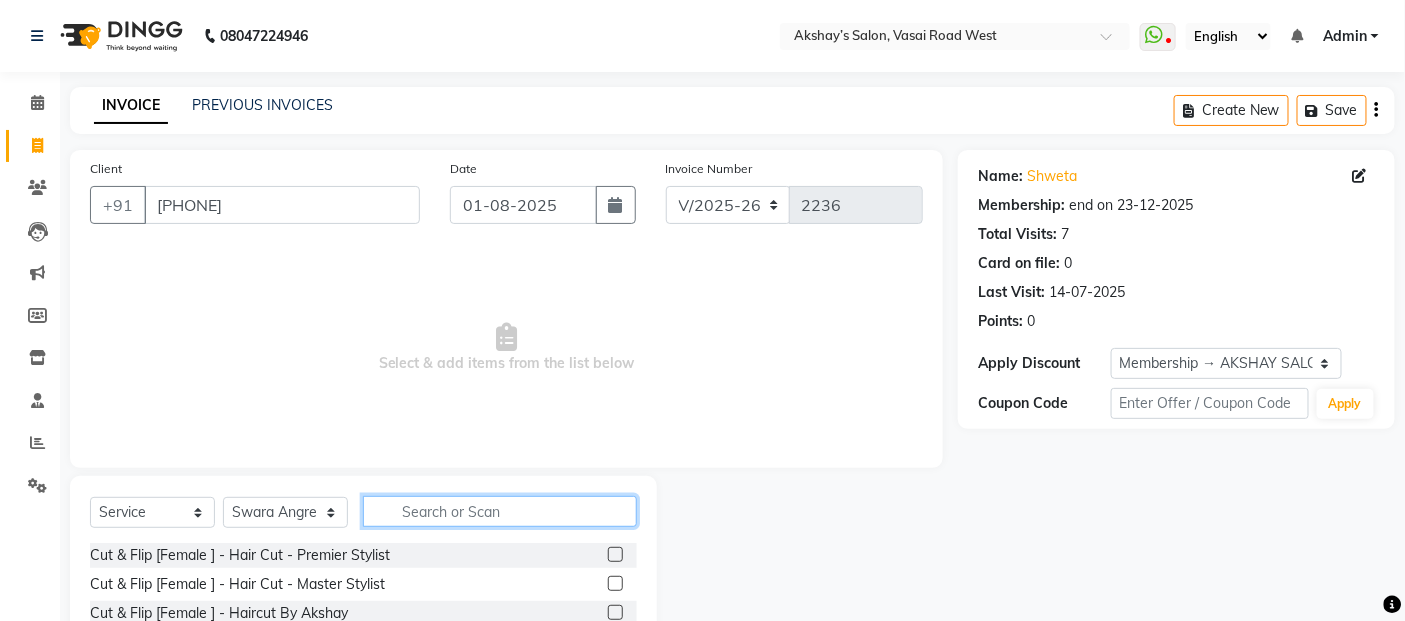 click 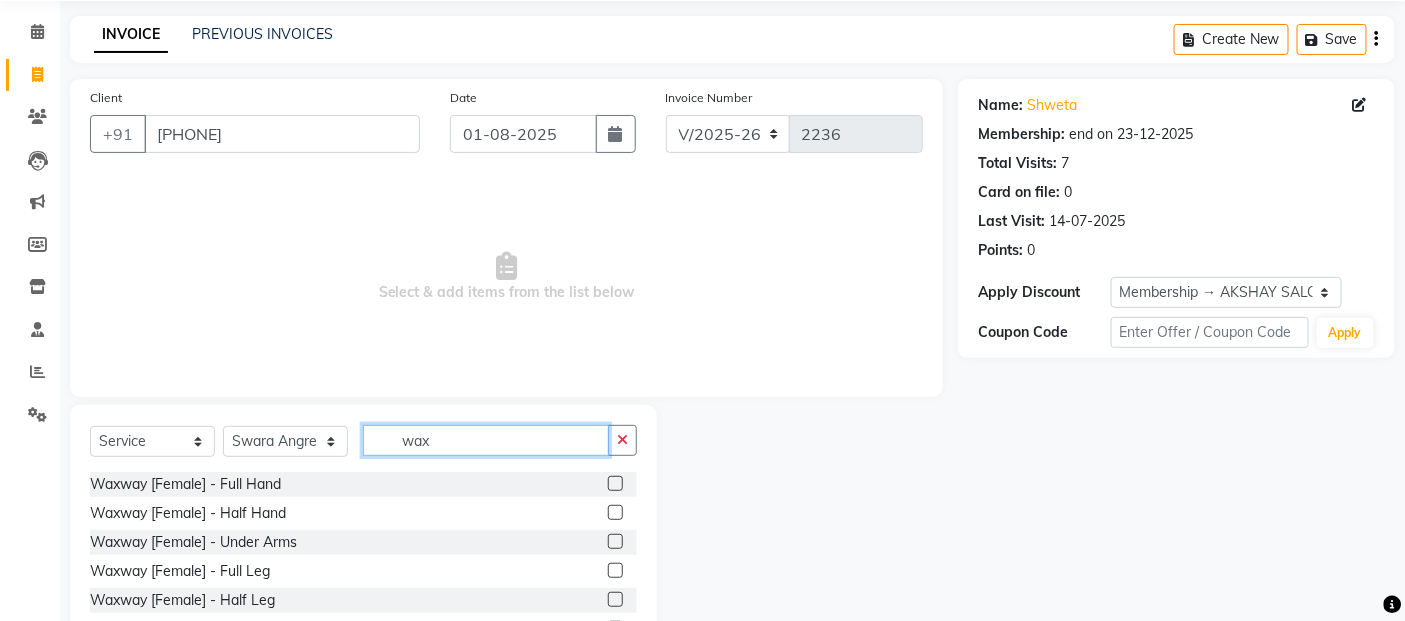 scroll, scrollTop: 180, scrollLeft: 0, axis: vertical 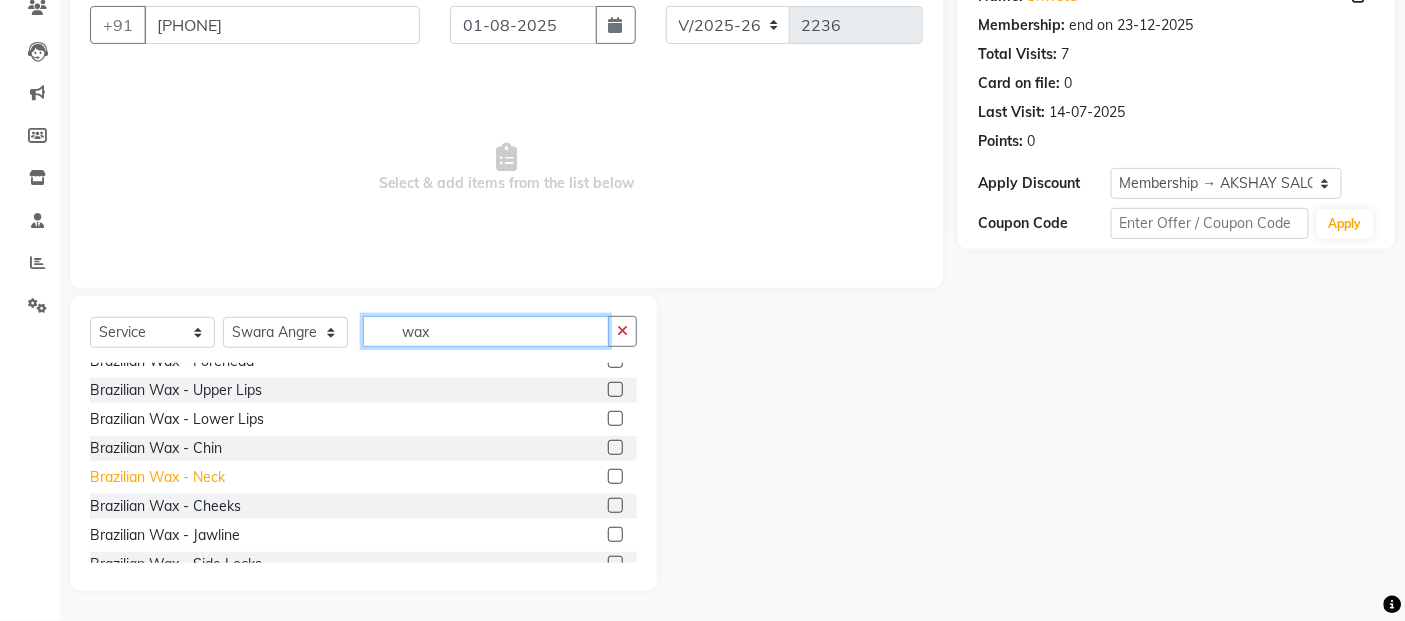 type on "wax" 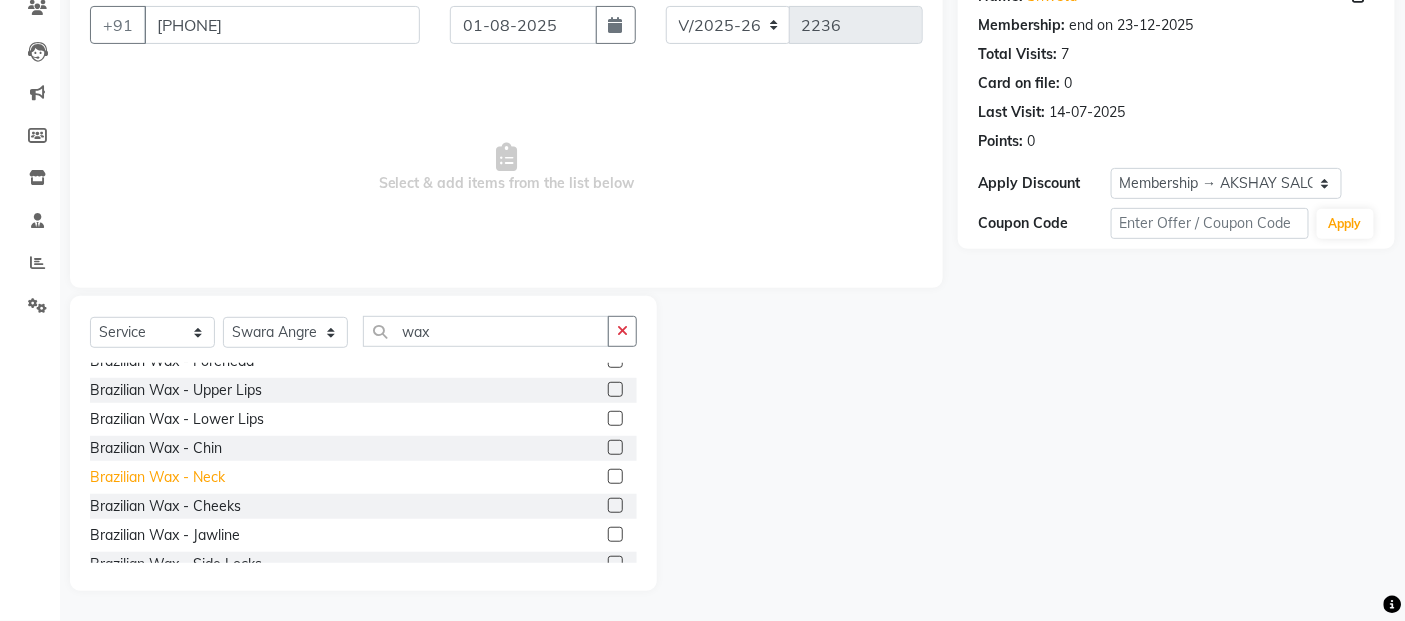 click on "Brazilian Wax  - Neck" 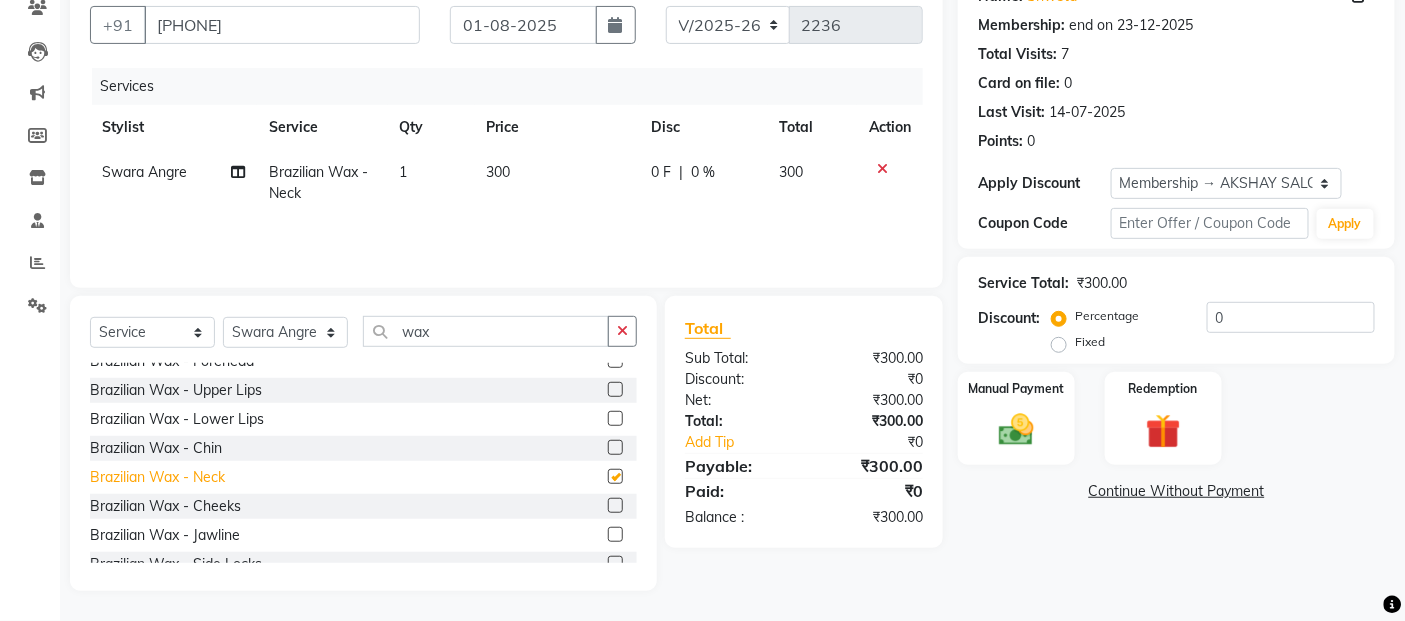 checkbox on "false" 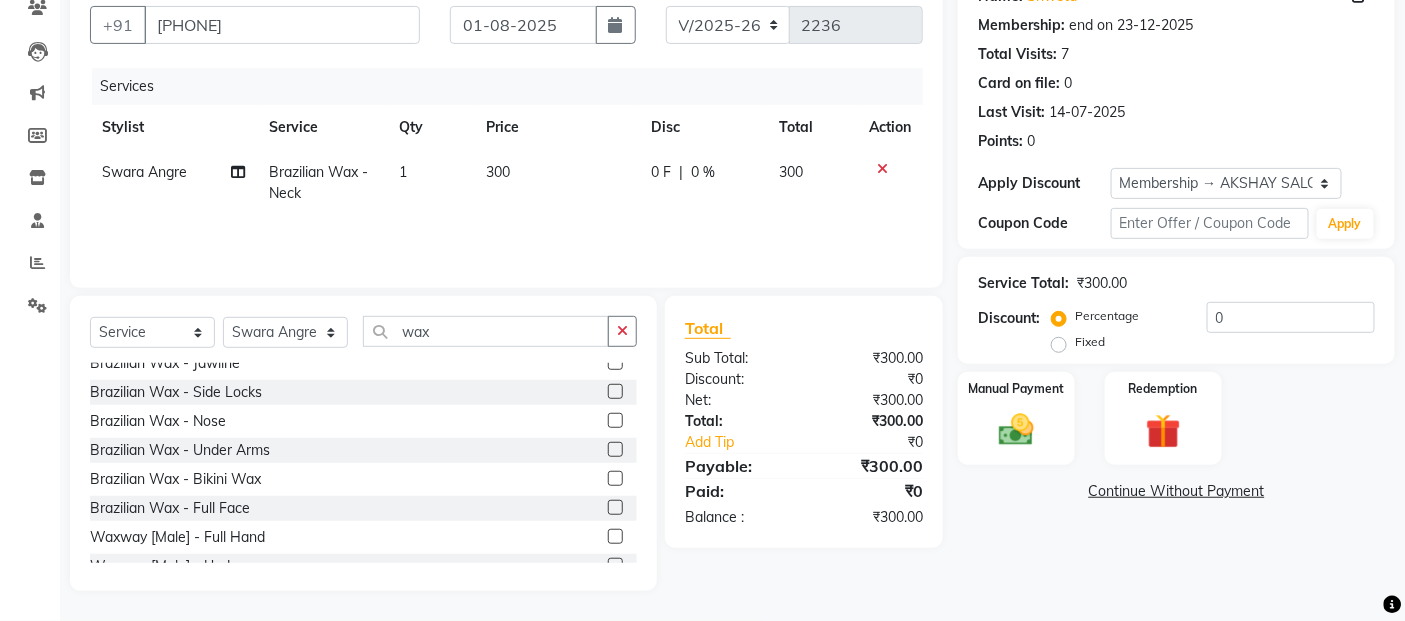 scroll, scrollTop: 555, scrollLeft: 0, axis: vertical 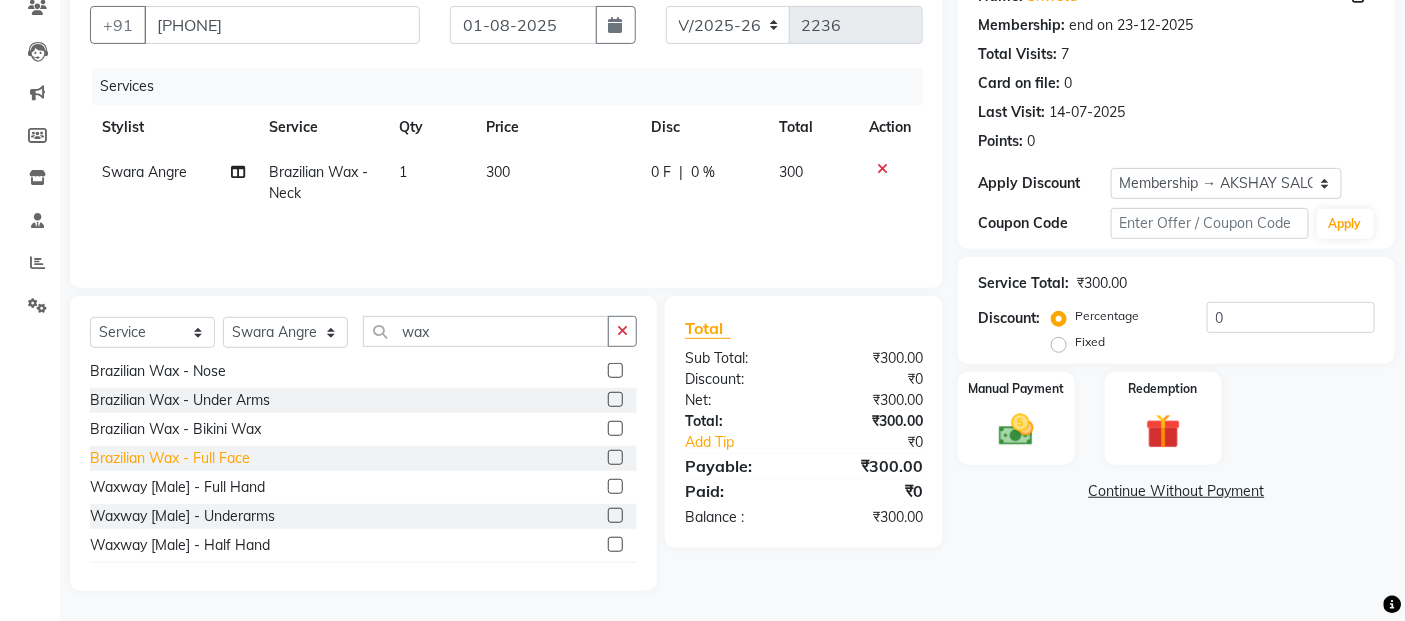 click on "Brazilian Wax  - Full Face" 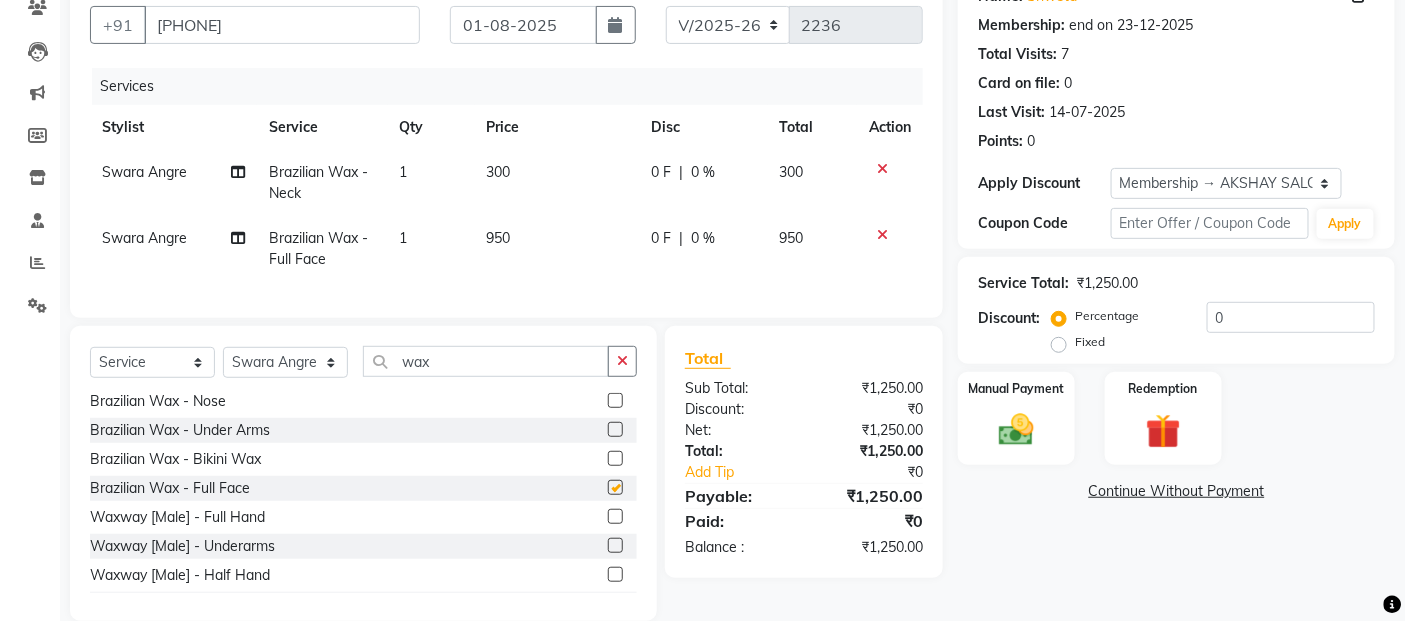 checkbox on "false" 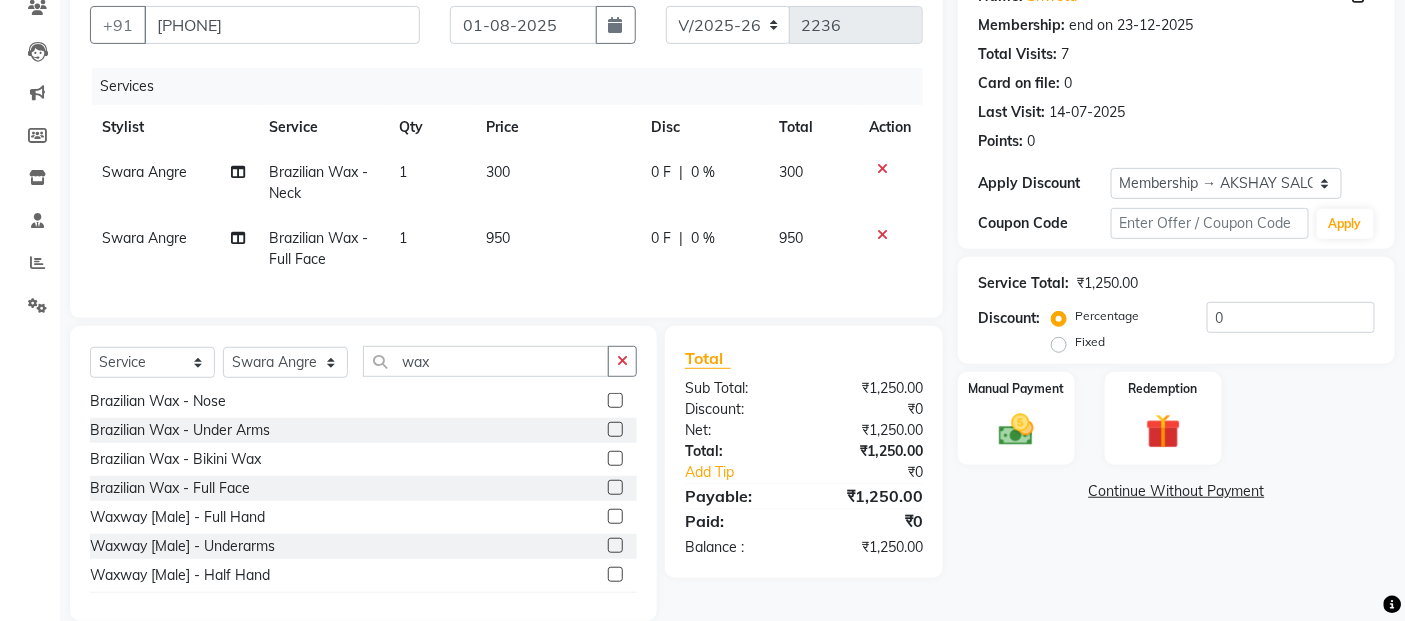 click on "300" 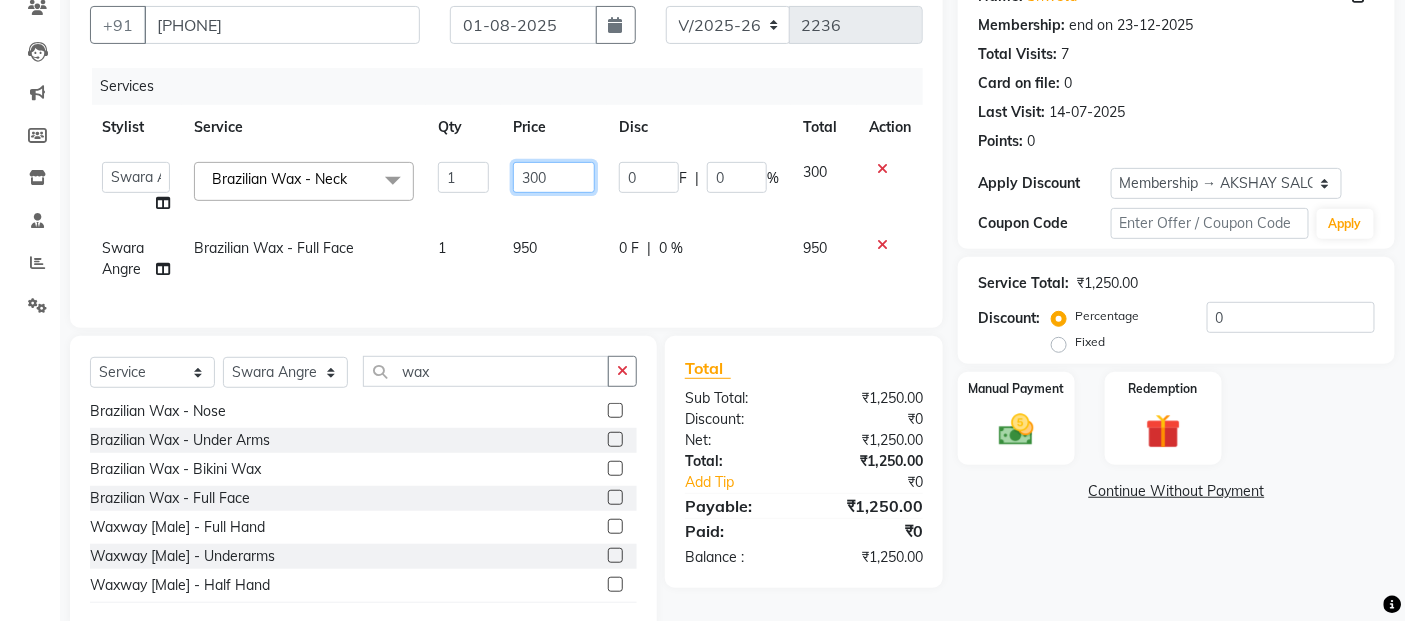 click on "300" 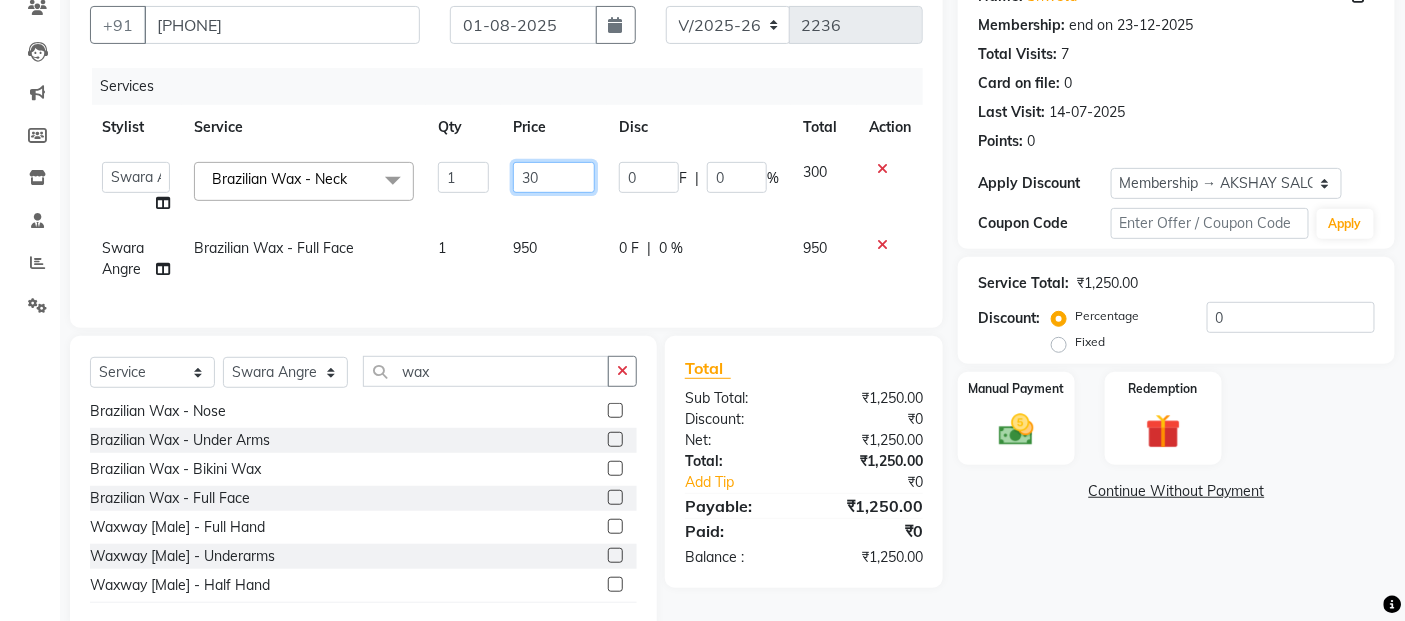type on "3" 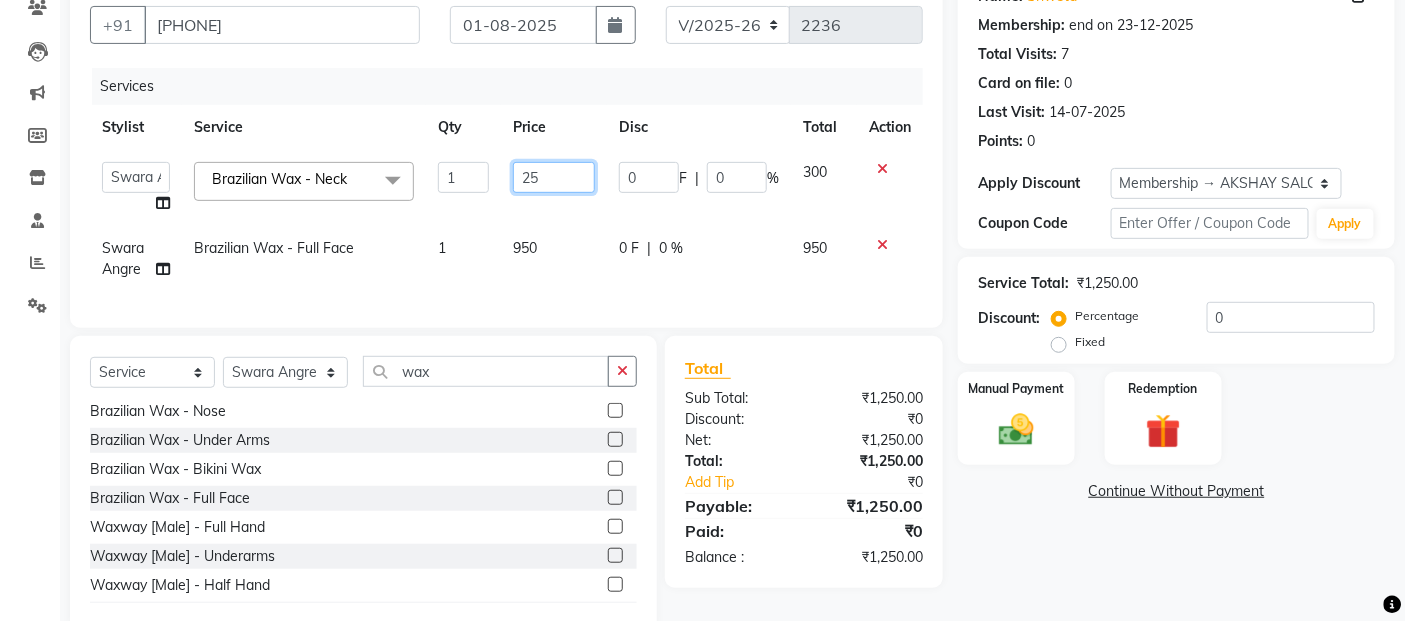 type on "250" 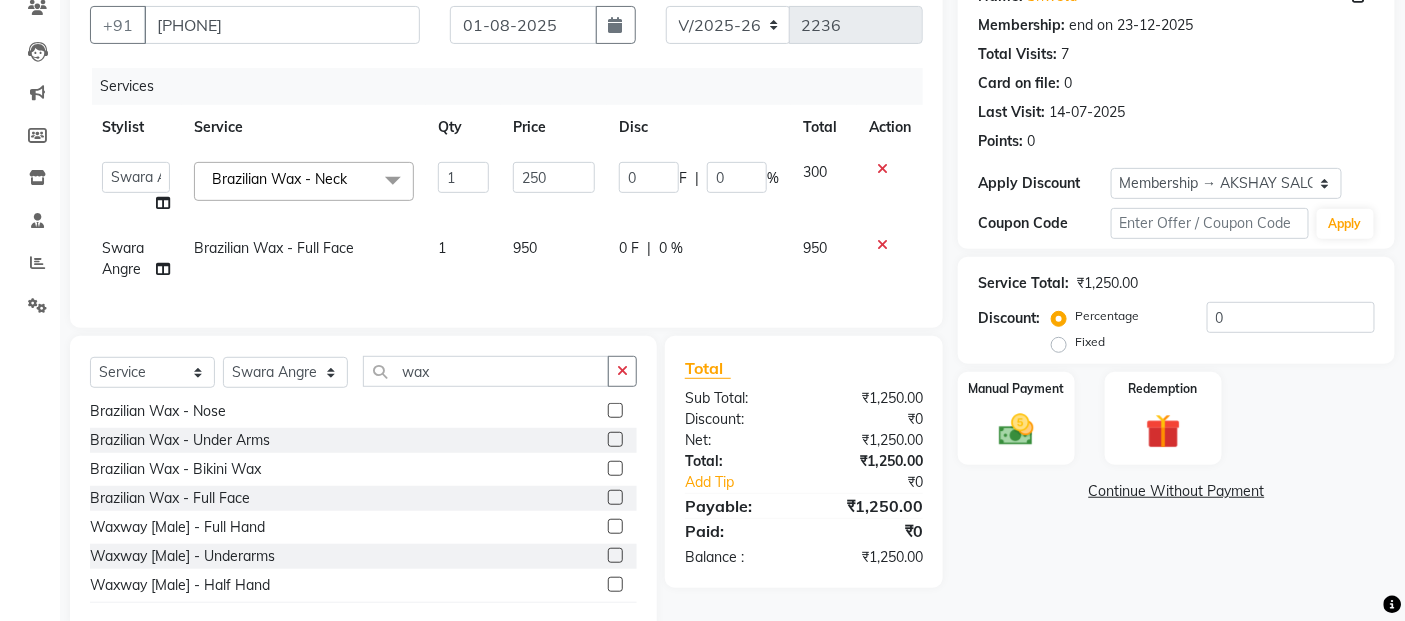 drag, startPoint x: 644, startPoint y: 212, endPoint x: 635, endPoint y: 228, distance: 18.35756 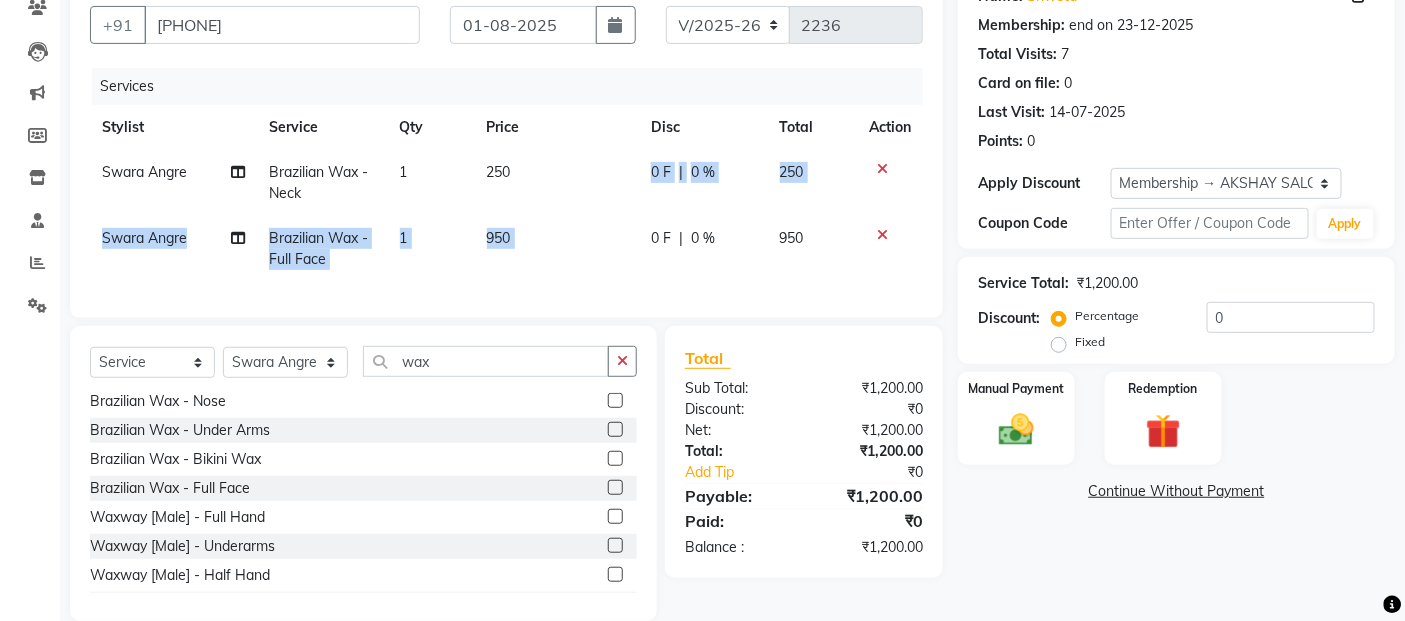 click on "950" 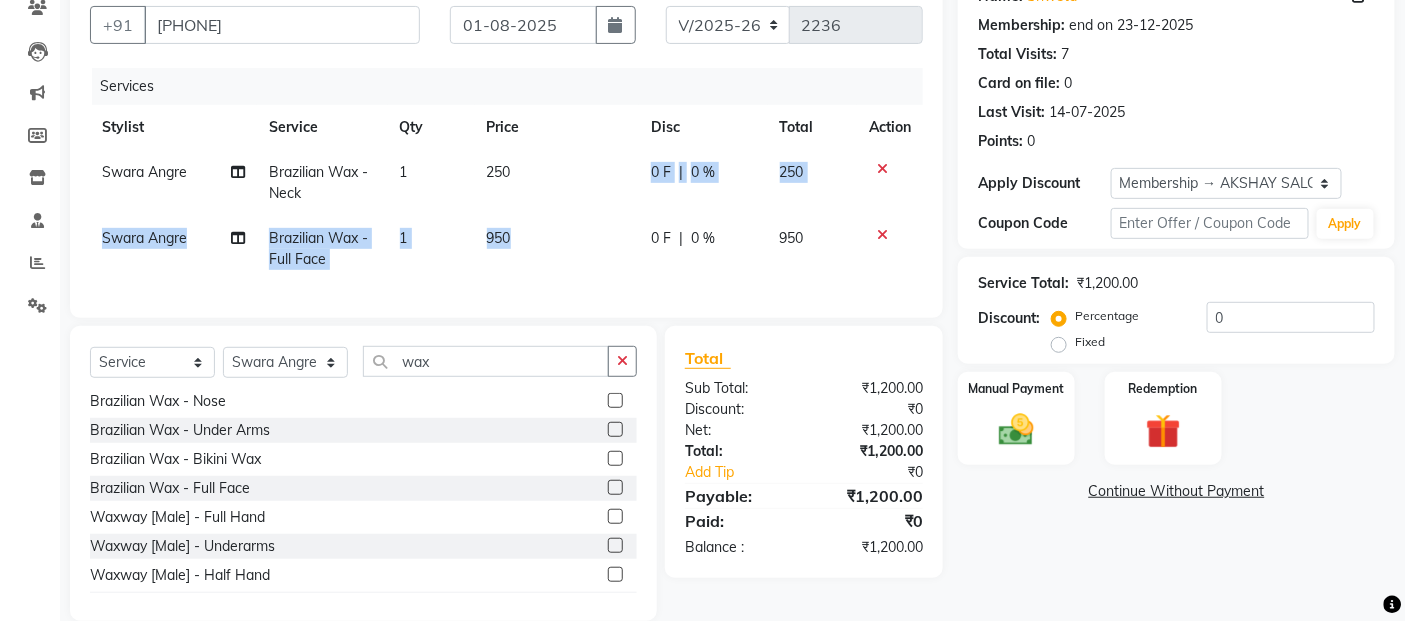 select on "41459" 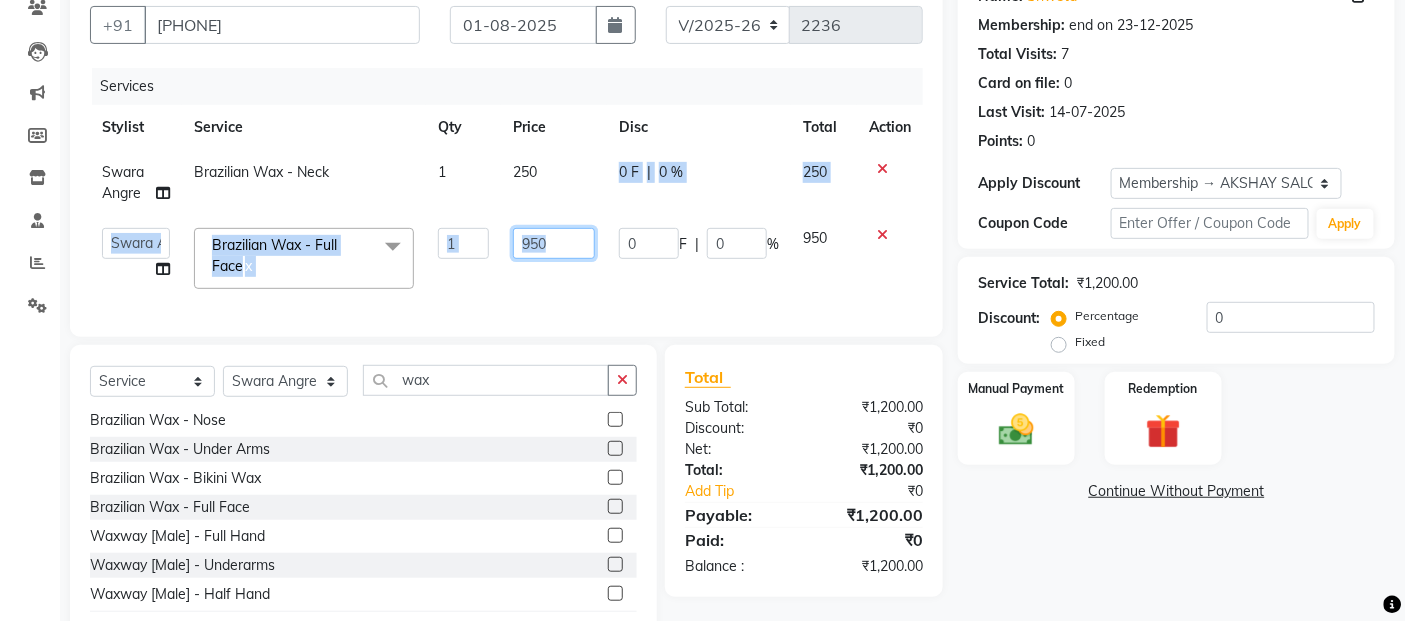 click on "950" 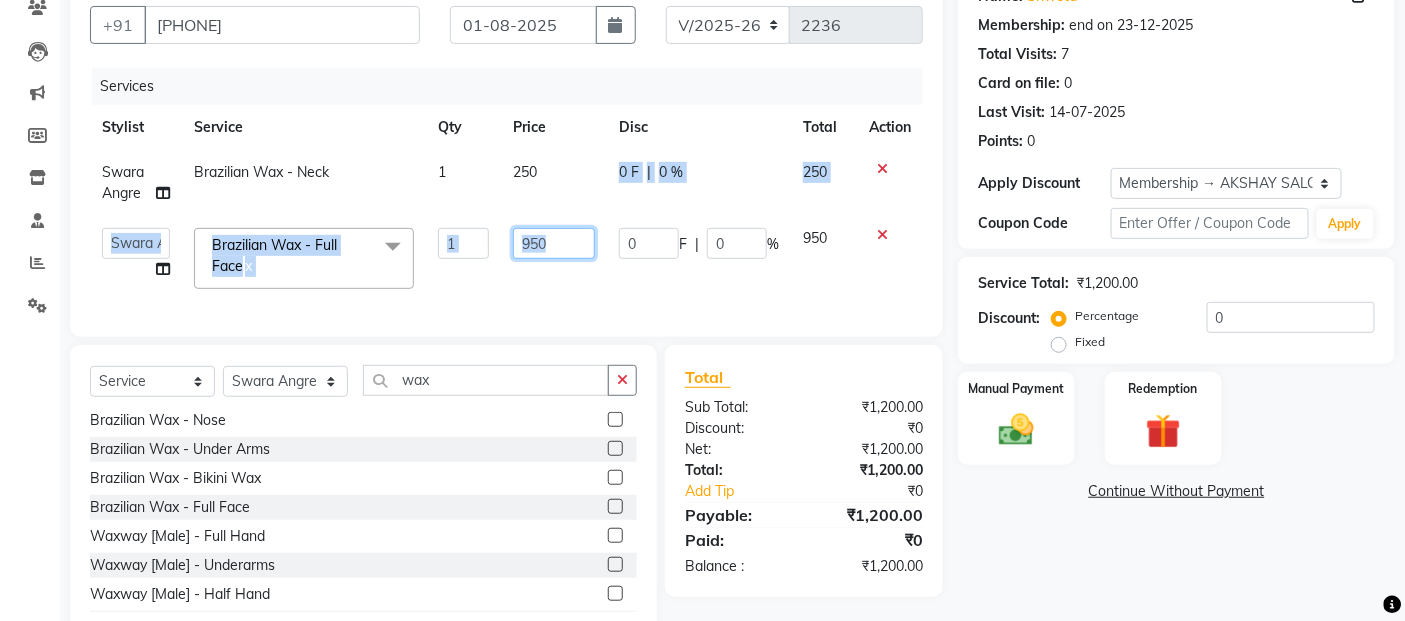 click on "950" 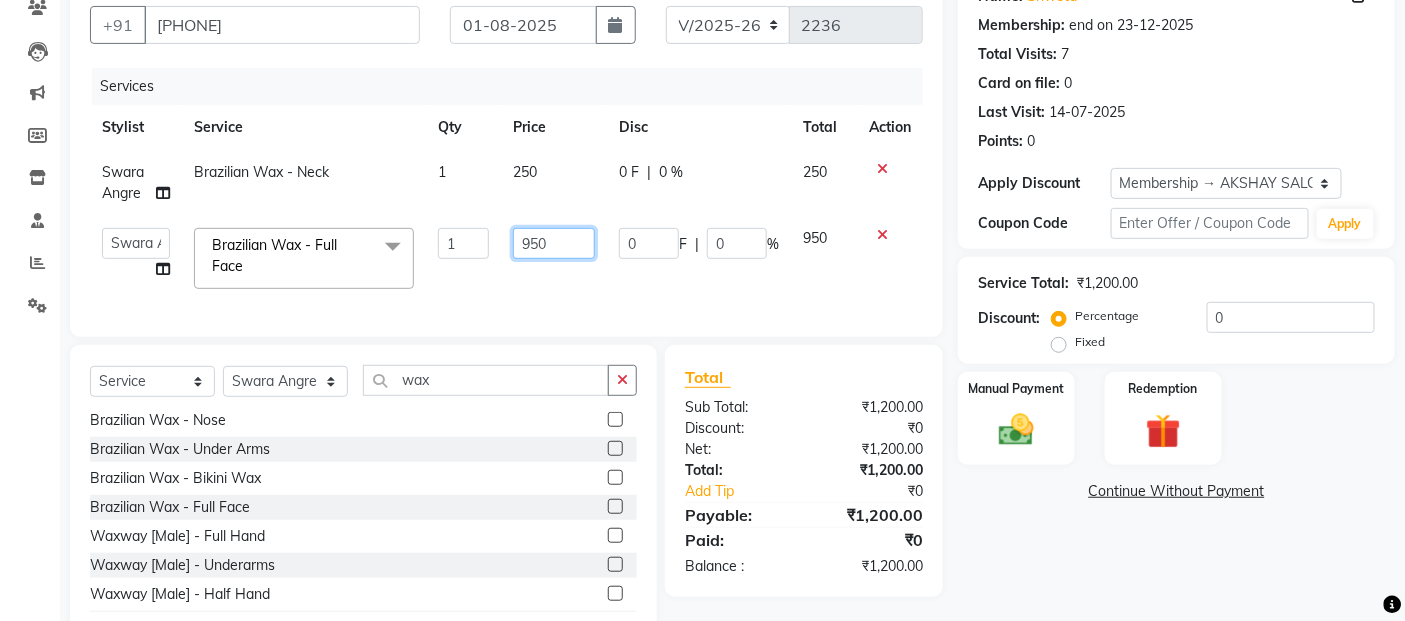 click on "950" 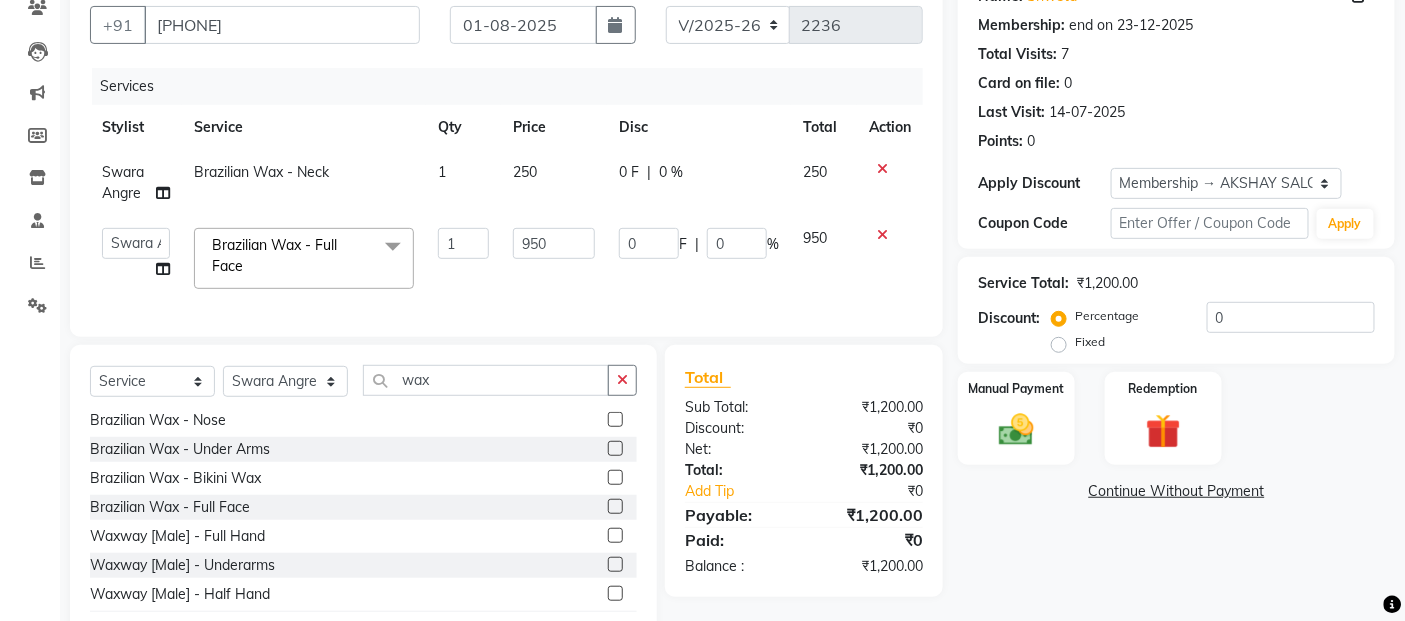 click on "Swara Angre Brazilian Wax  - Neck 1 250 0 F | 0 % 250" 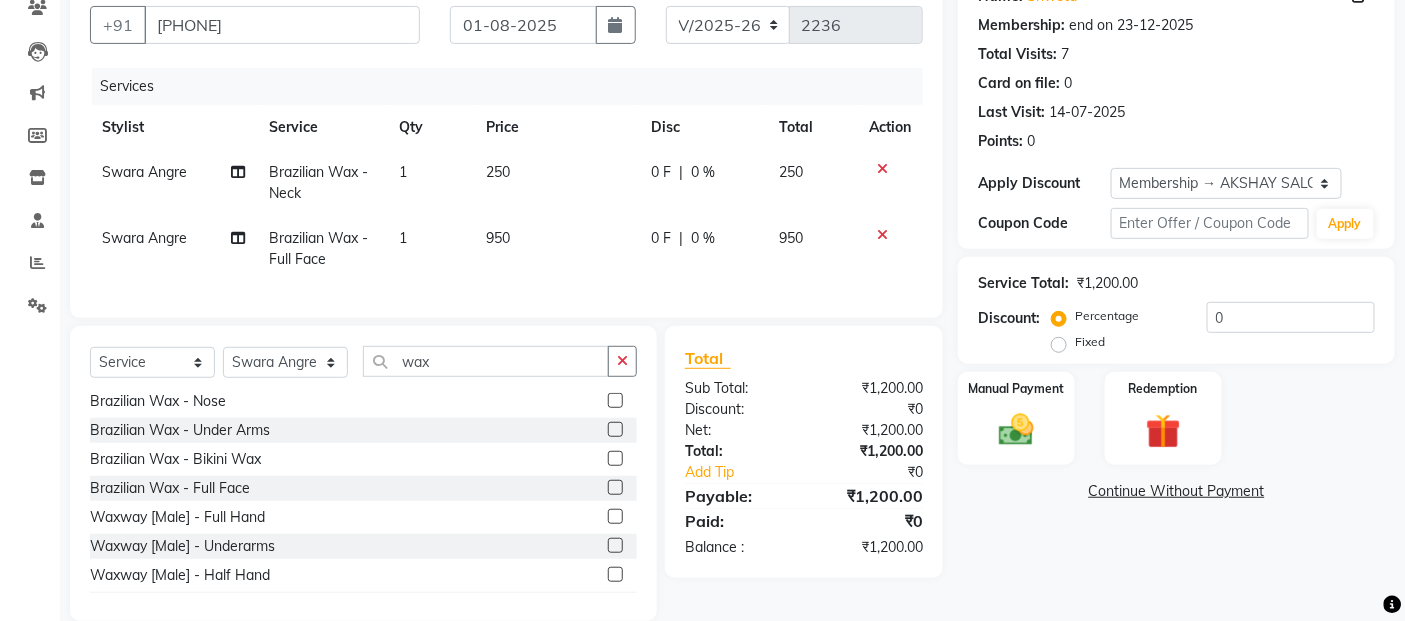 click on "950" 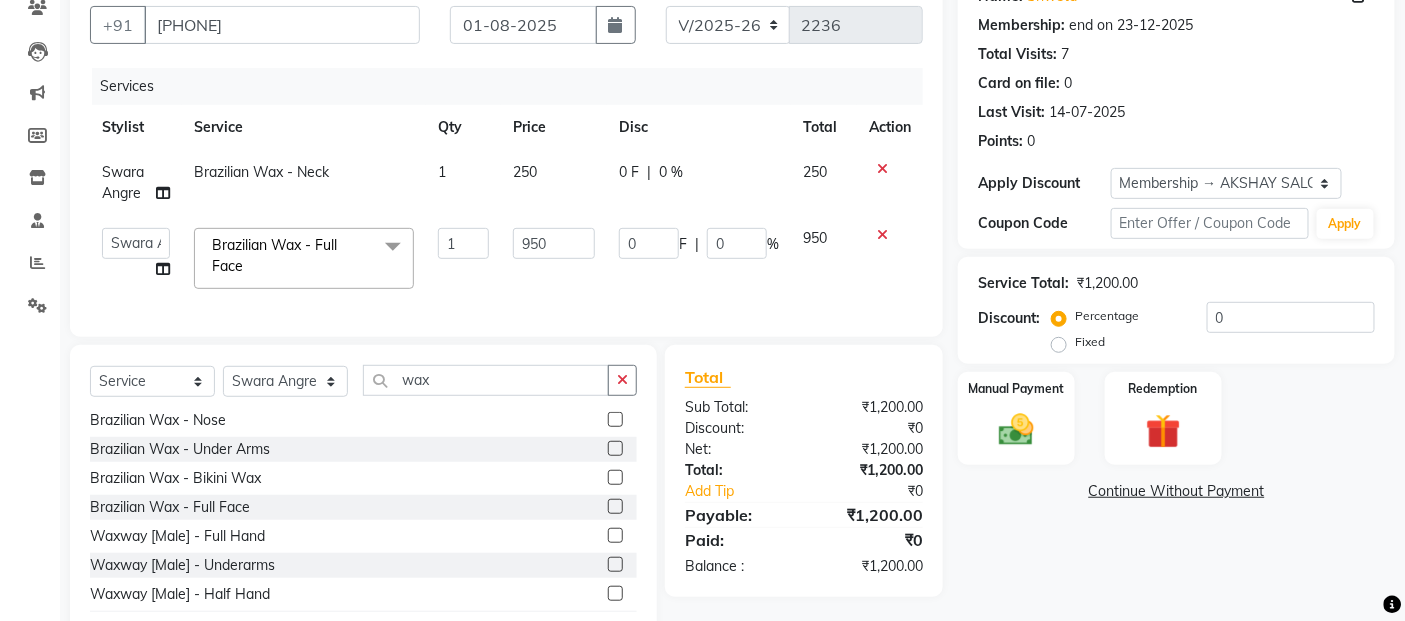 click on "950" 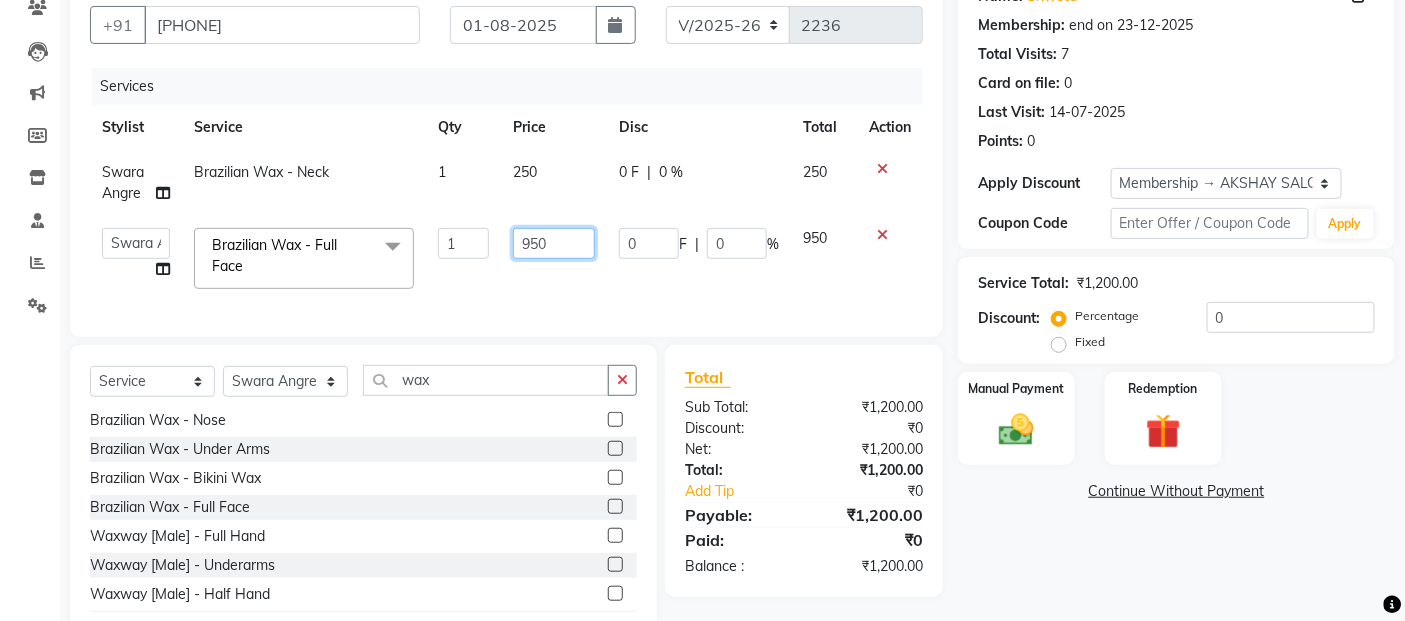 click on "950" 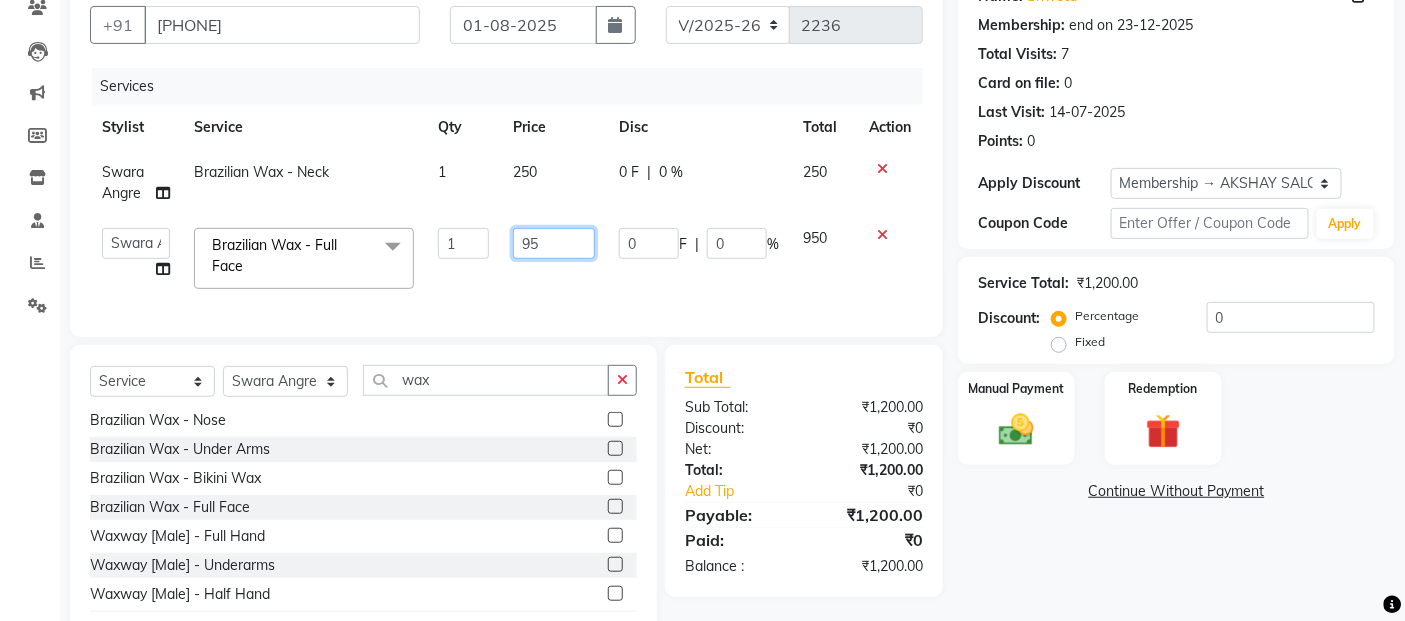 type on "9" 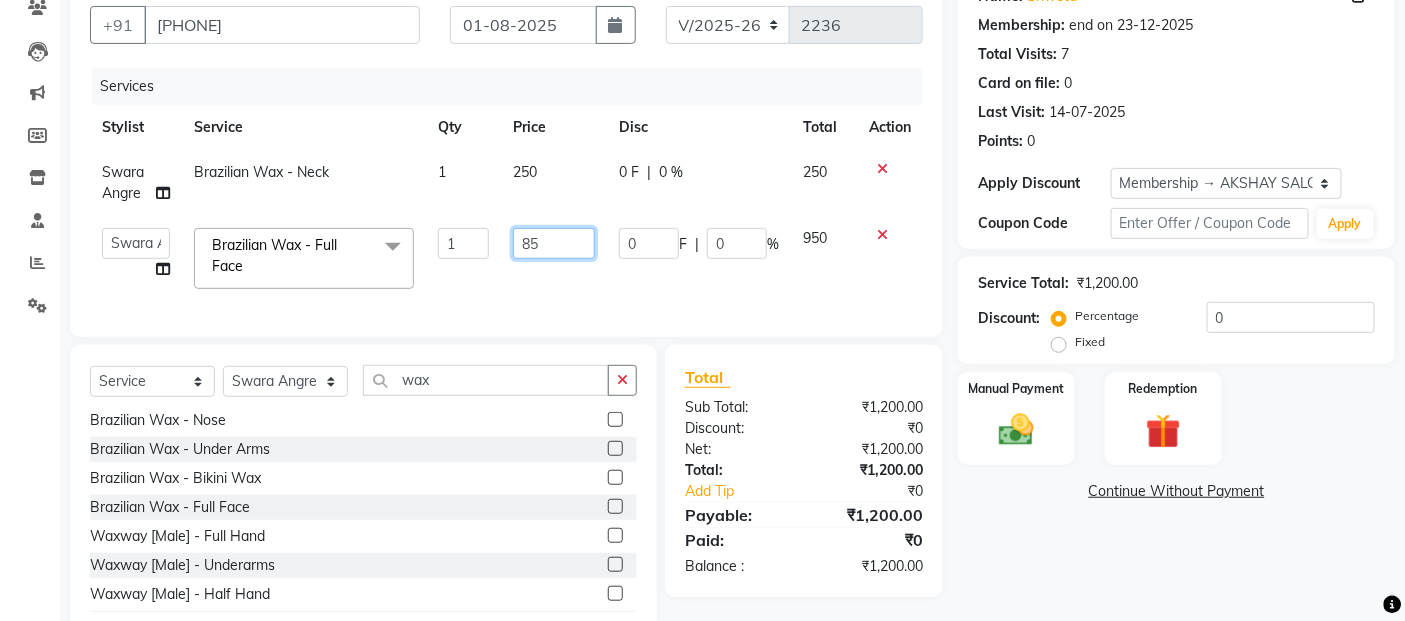 type on "850" 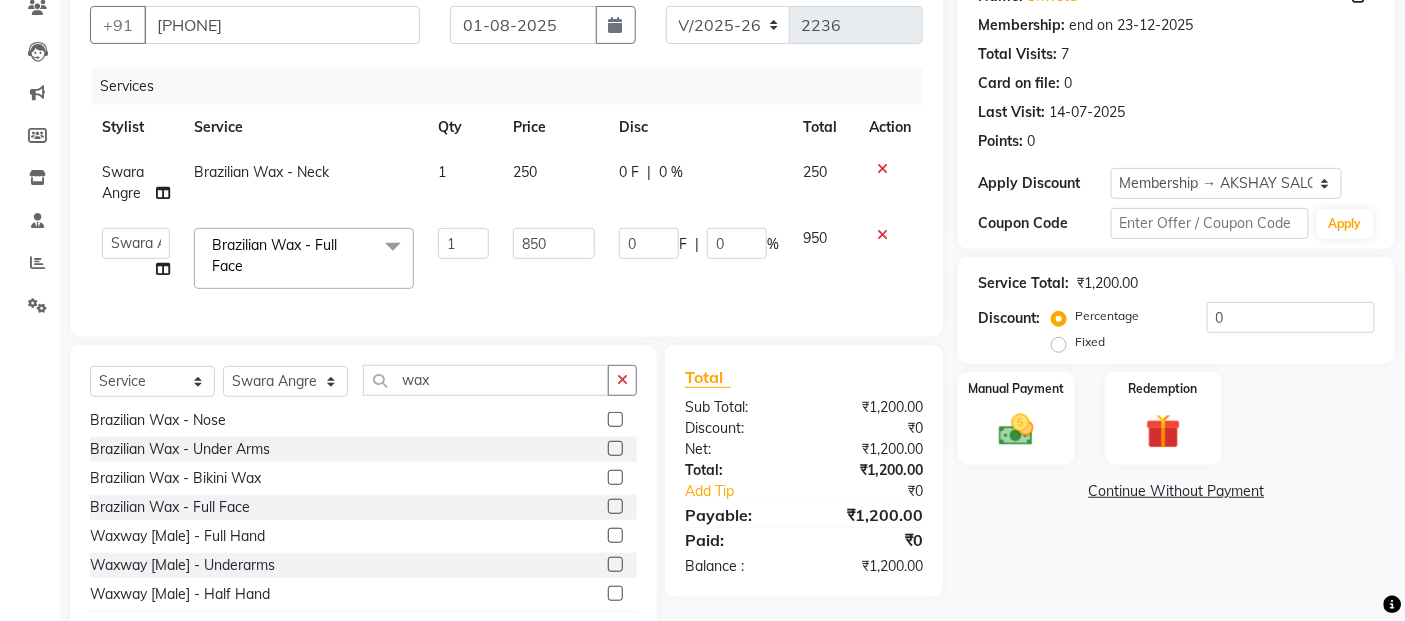 click on "Services Stylist Service Qty Price Disc Total Action Swara Angre Brazilian Wax  - Neck 1 250 0 F | 0 % 250  Abdul   Adil salmani   Akshay thombare   ali   ANAS   Ayaan   Bhavika   Gauri   Kunal   Manager   Naaz   Payal   sahil   Shlok   Shruti   Soni   Srushti   Swara Angre  Brazilian Wax  - Full Face&nbsp;x Cut & Flip [Female ] - Hair Cut - Premier Stylist Cut & Flip [Female ] - Hair Cut - Master Stylist Cut & Flip [Female ] - Haircut By Akshay Cut & Flip [Female ] - Kids Cut ( Below 5 Years ) Hair Sevrice Mediceuticals  spa Rinse & Dip - Hair Above & Below Shoulder Rinse & Dip - Hair Upto Waist Rinse & Dip - Hair Below Waist Rinse & Dip - Sulphate Free Shampoo Rinse & Dip - Additional Charges For Oiled Hair Barbering & Fade  ( Men'S) - Haircut Barbering & Fade  ( Men'S) - Hairwash Barbering & Fade  ( Men'S) - Beard Barbering & Fade  ( Men'S) - Beard & Moustache Colour Global Colour ( Men'S) - Ammonia Base Colour Global Colour ( Men'S) - Ammonia -Free Colour Highlights - Extra Charges For Fashion Shades 1 850 0" 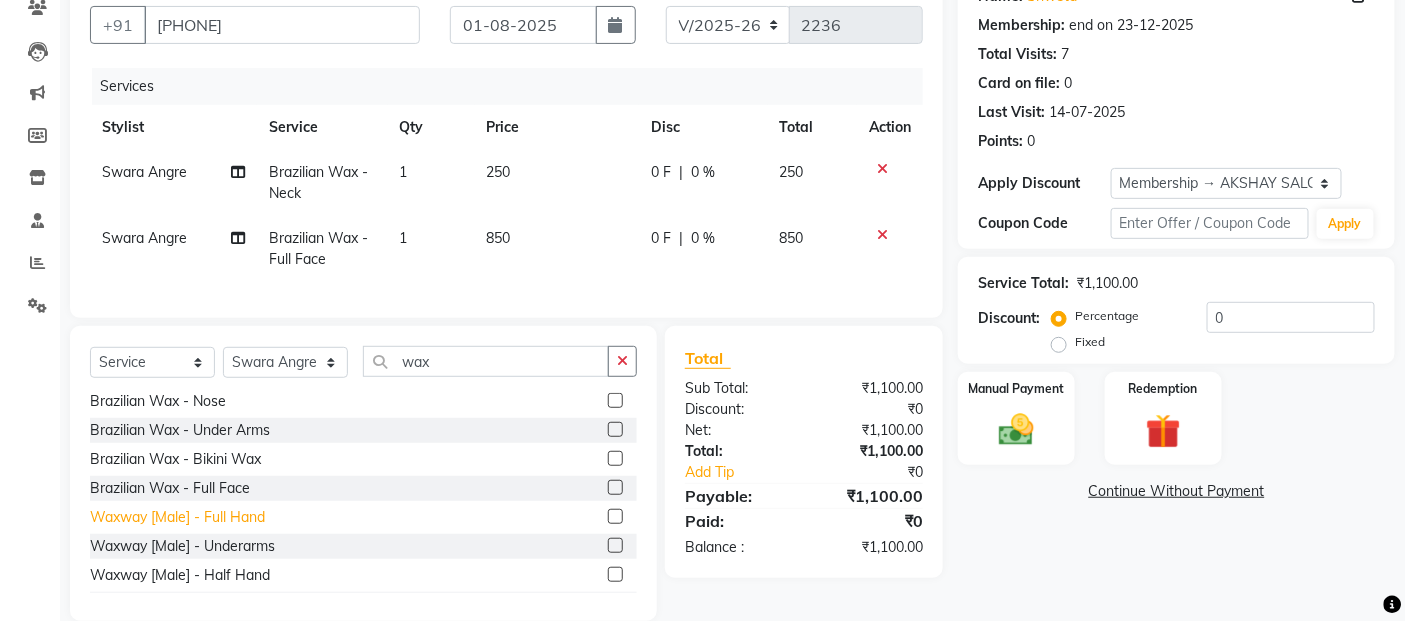 click on "Waxway    [Male] - Full Hand" 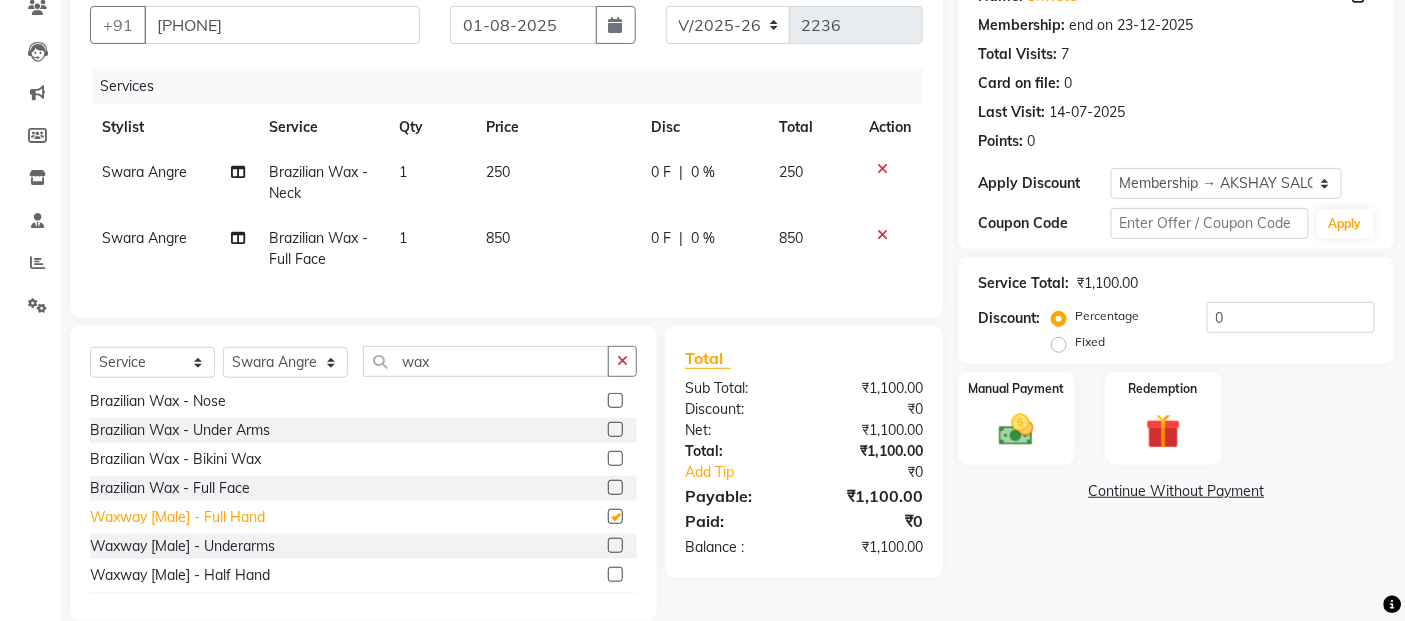 checkbox on "false" 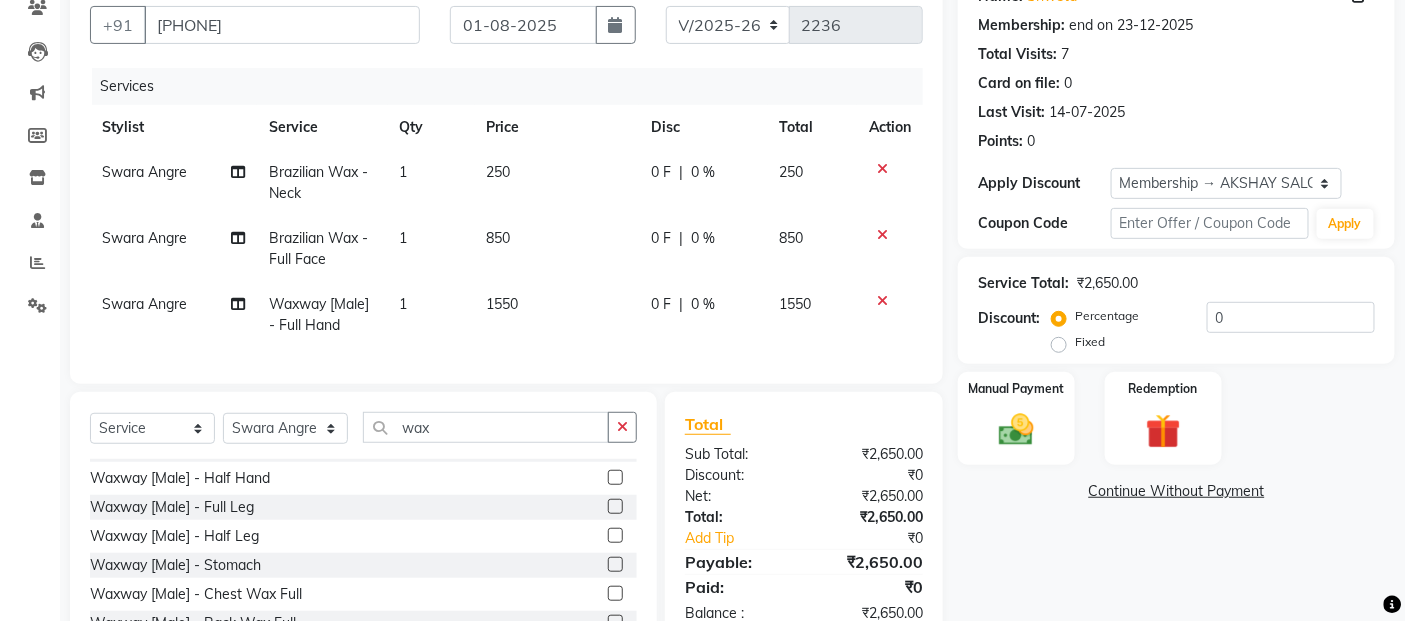 scroll, scrollTop: 666, scrollLeft: 0, axis: vertical 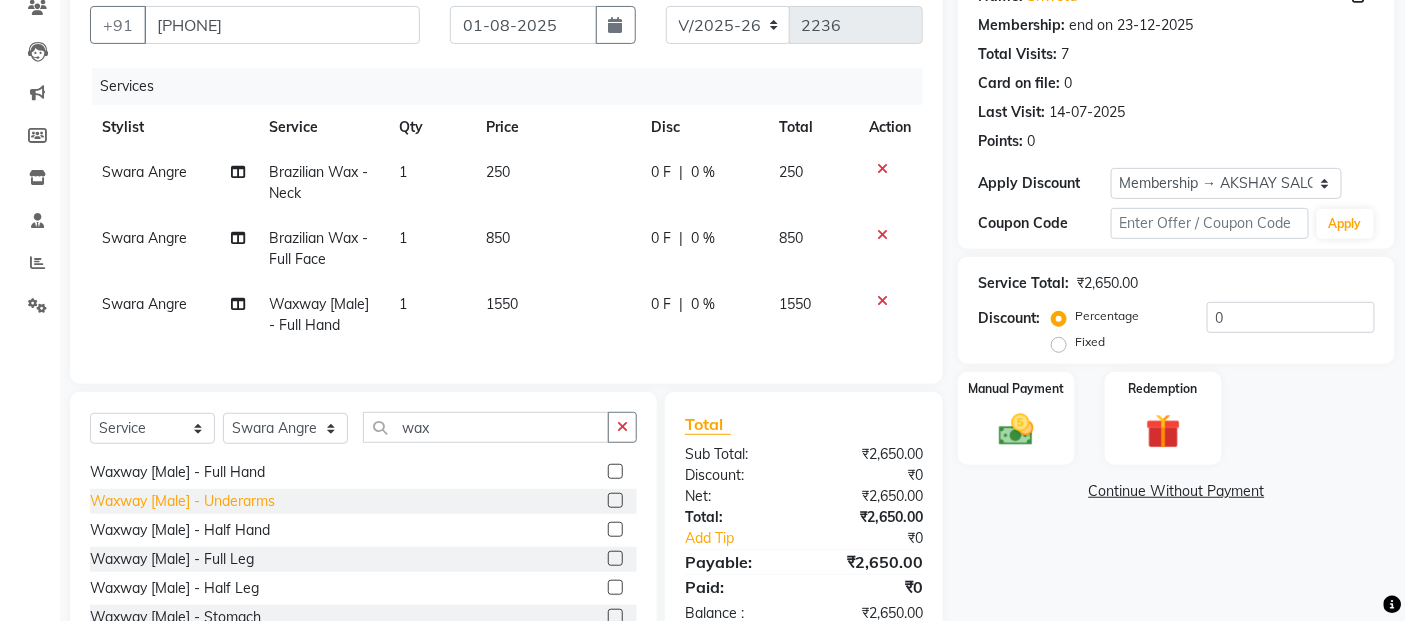 click on "Waxway    [Male] - Underarms" 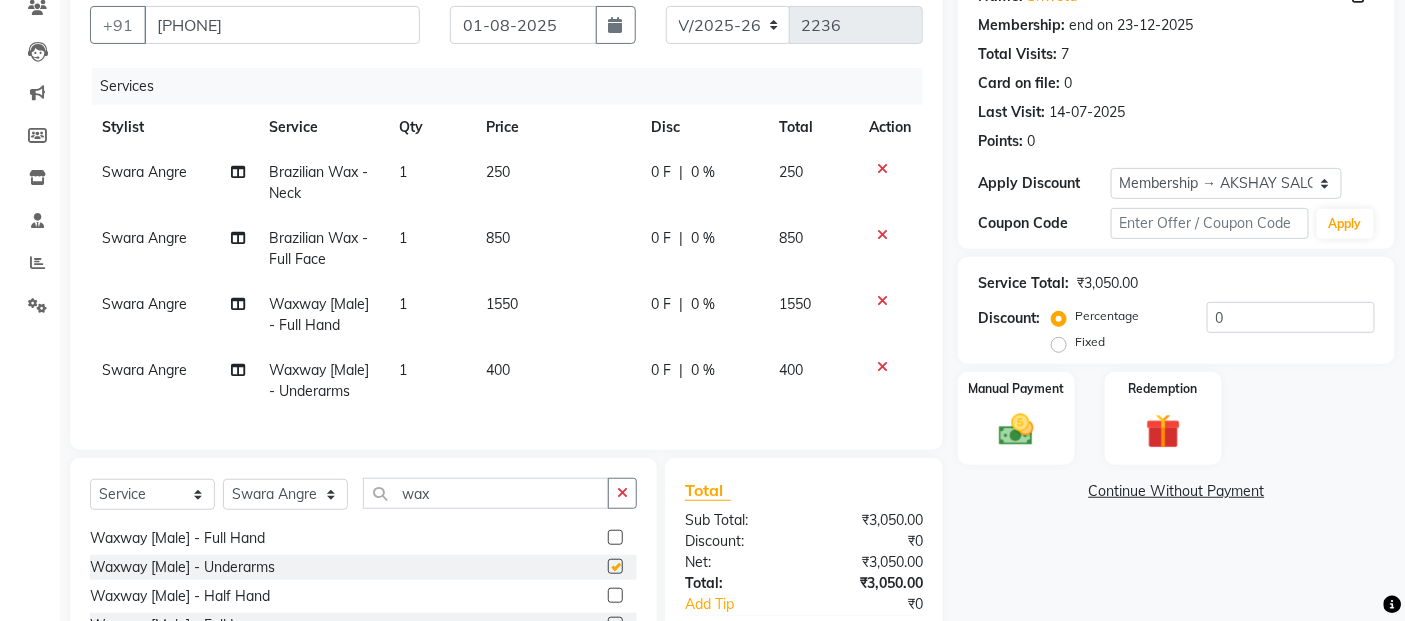 checkbox on "false" 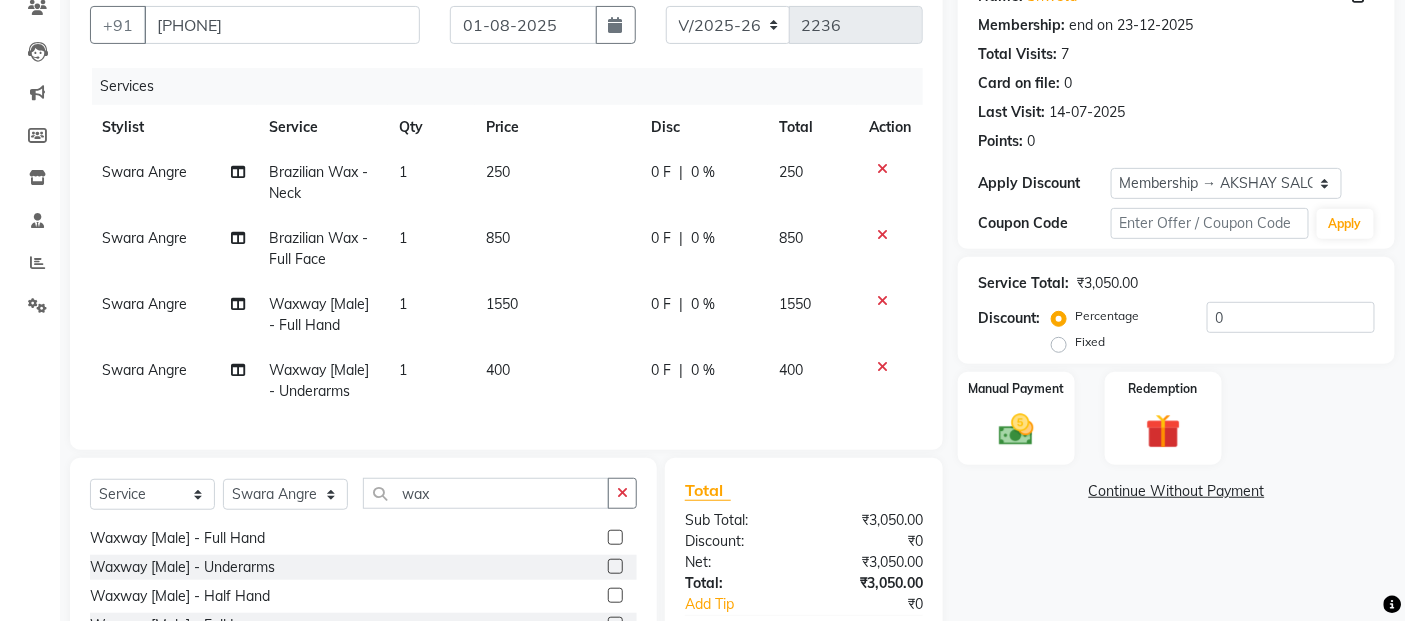 click 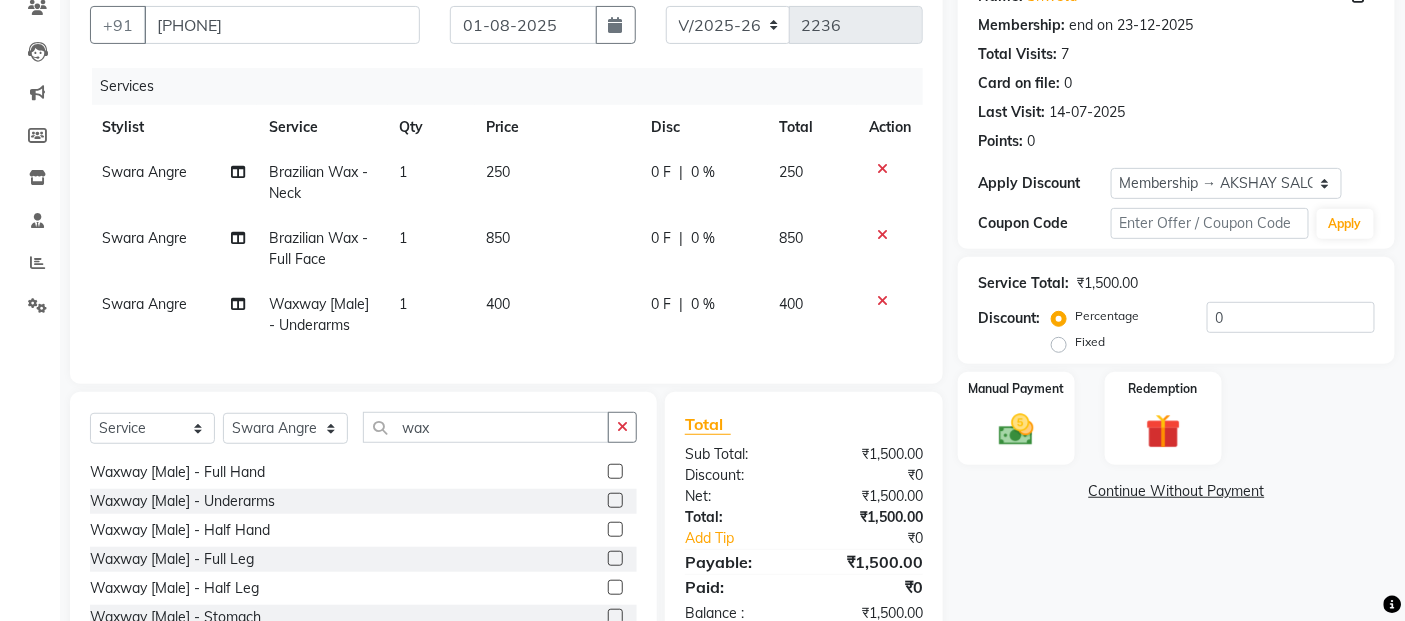 click 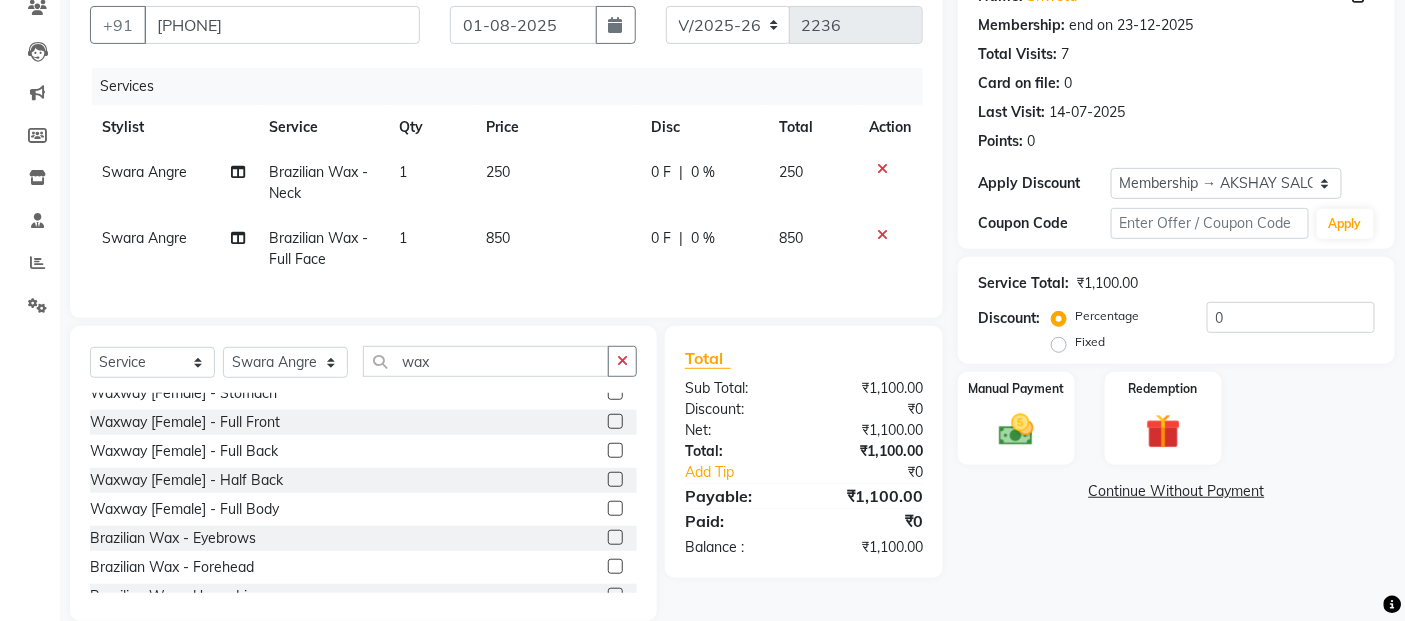scroll, scrollTop: 0, scrollLeft: 0, axis: both 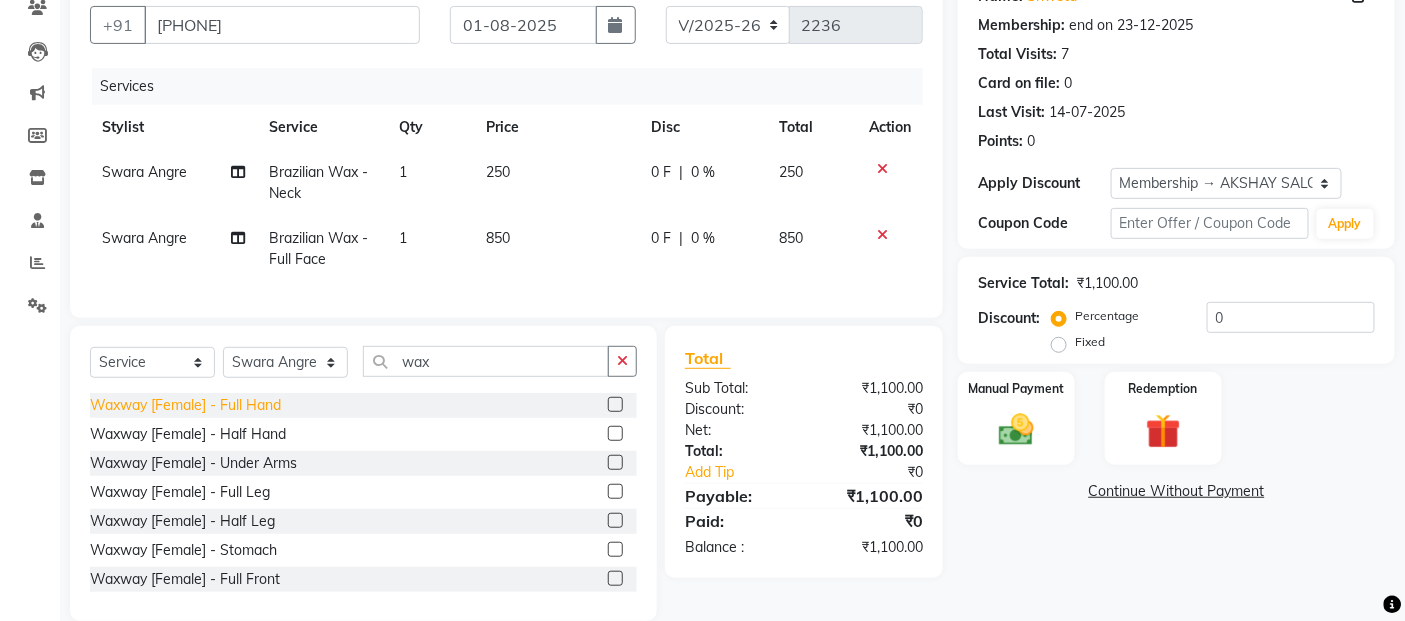 click on "Waxway    [Female] - Full Hand" 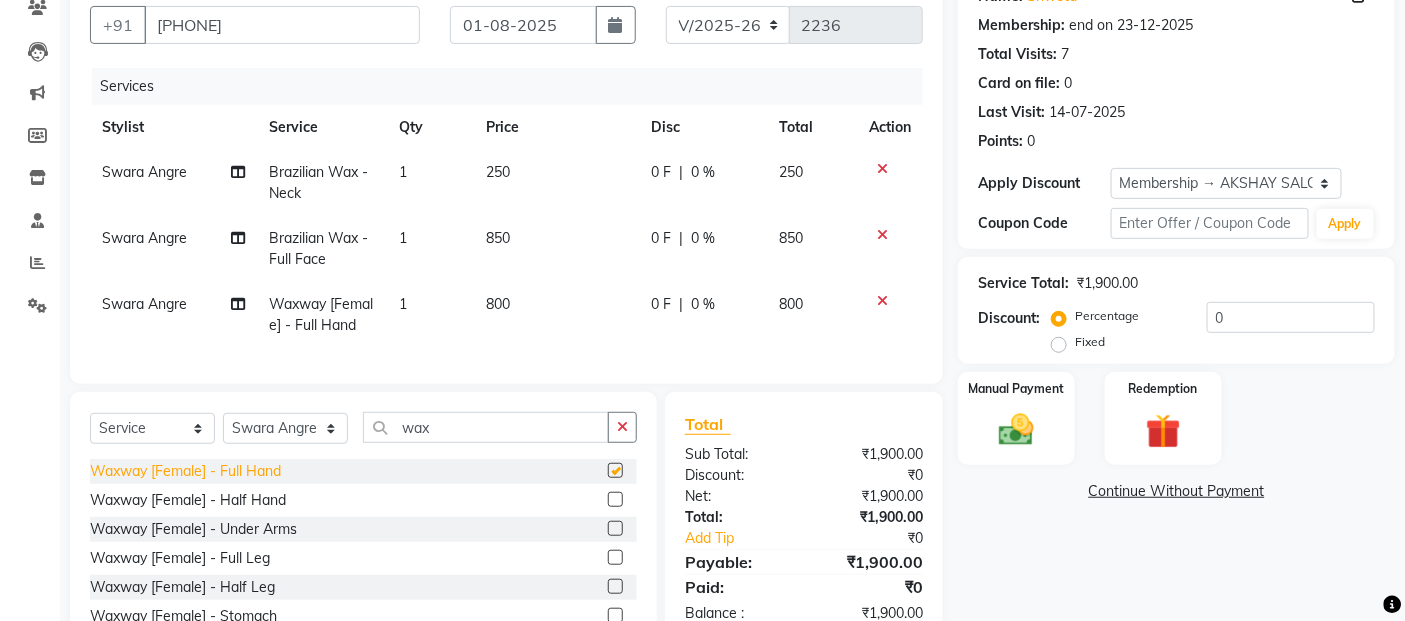 checkbox on "false" 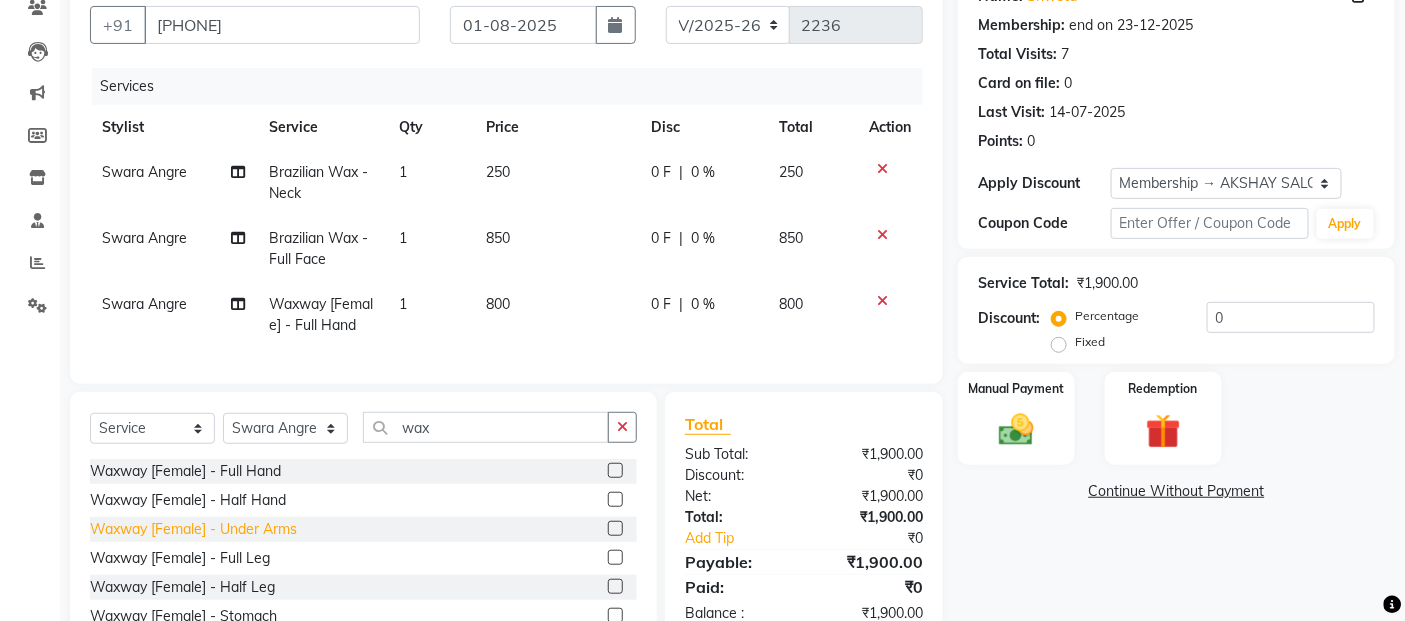 click on "Waxway    [Female] - Under Arms" 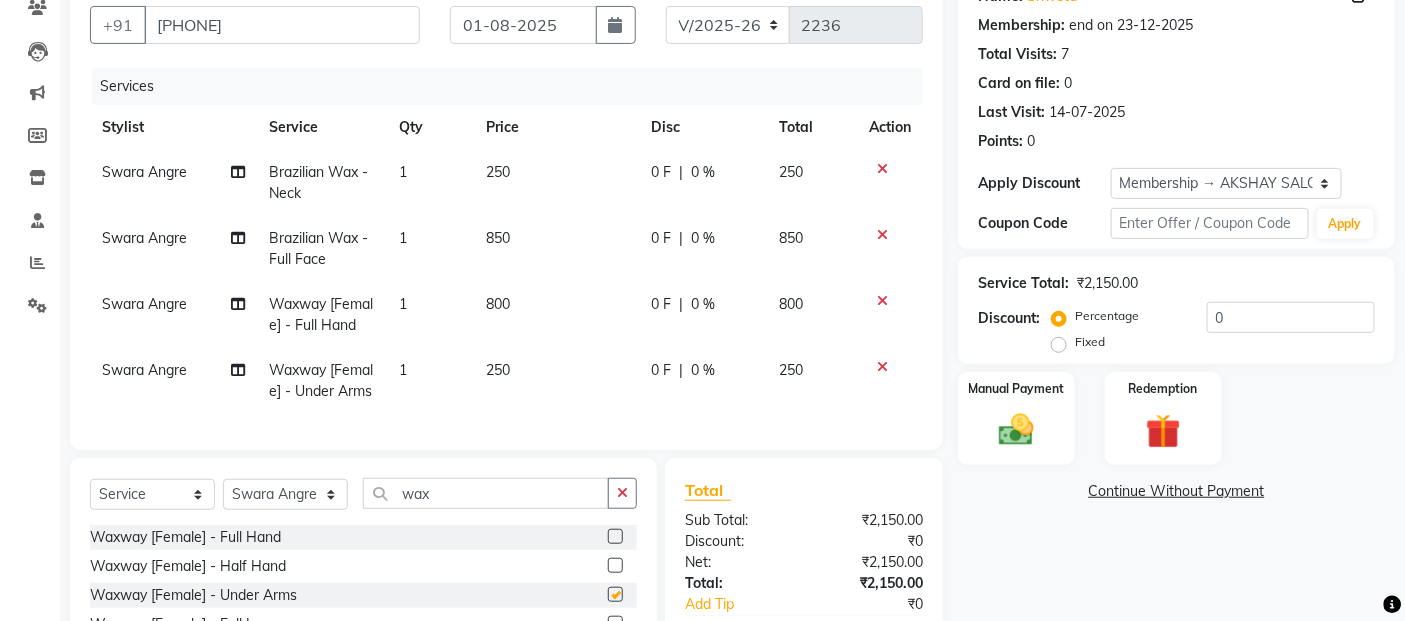 checkbox on "false" 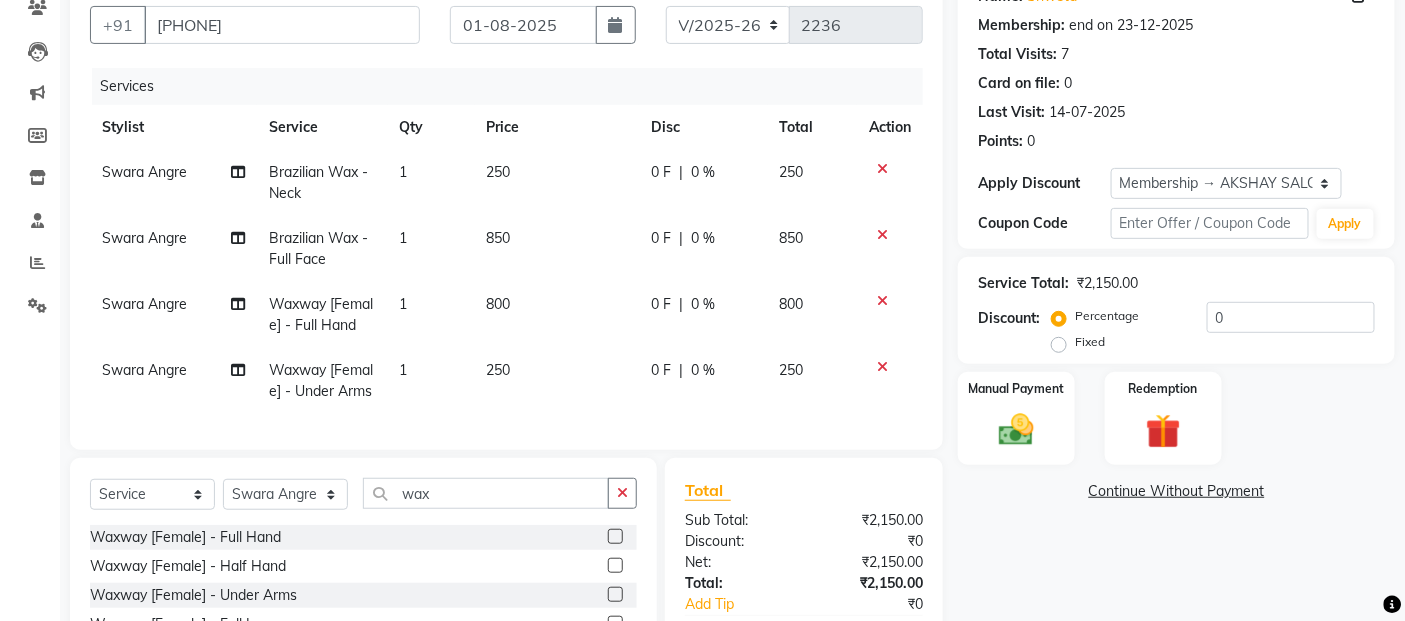 click on "800" 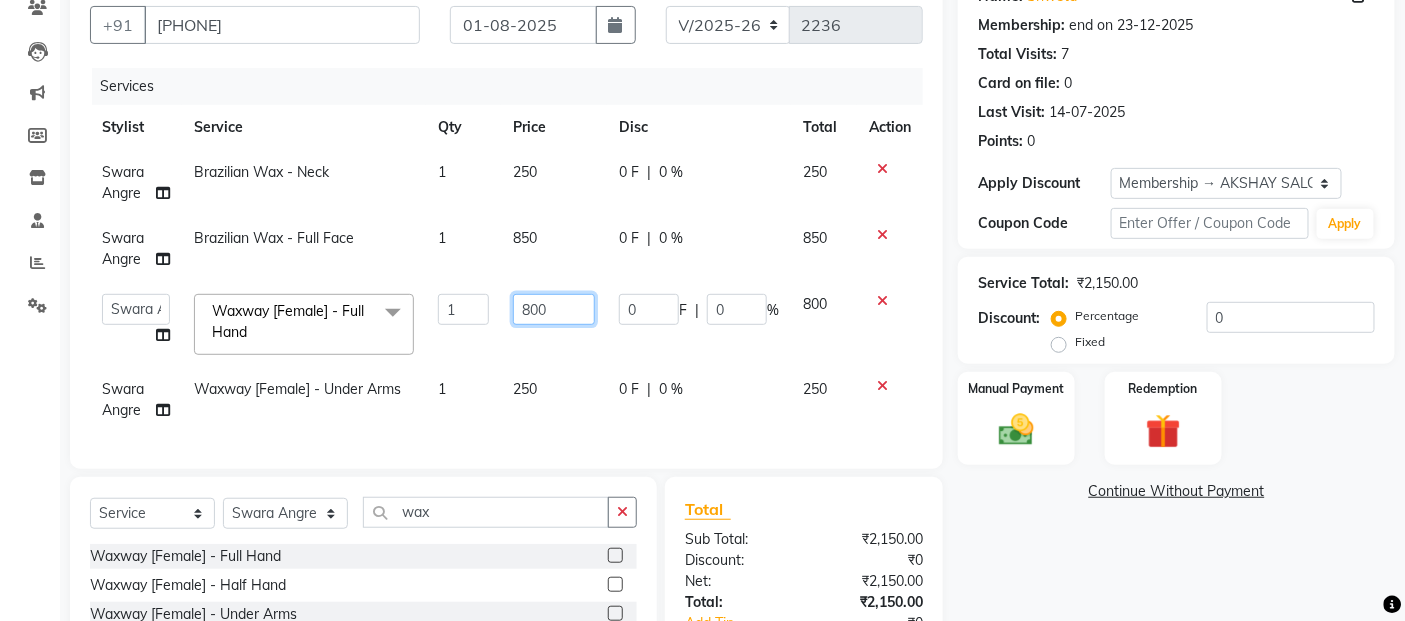 click on "800" 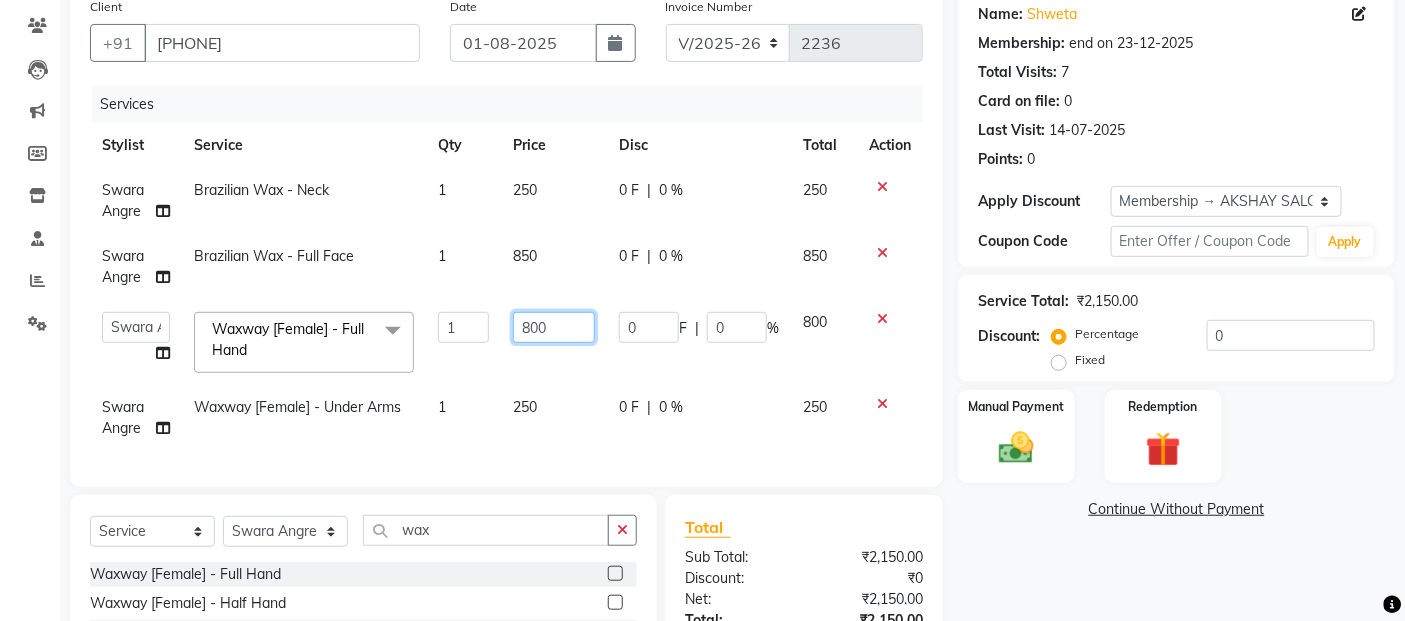 scroll, scrollTop: 155, scrollLeft: 0, axis: vertical 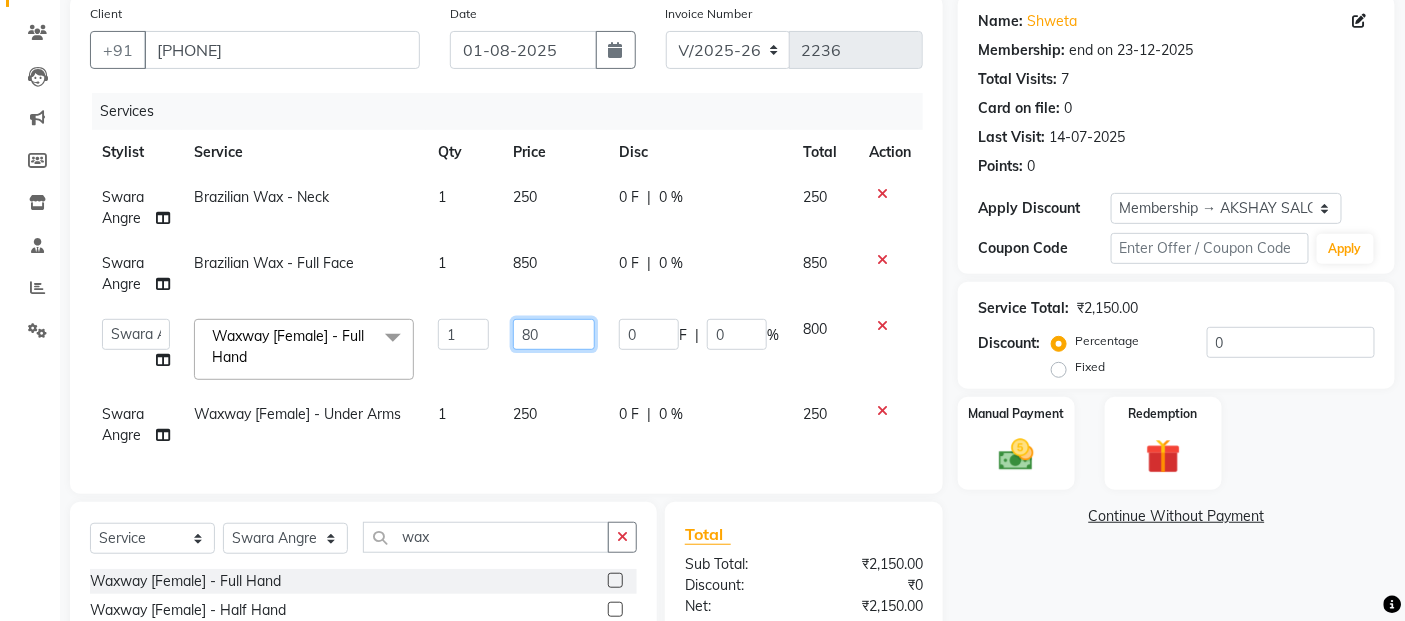 type on "8" 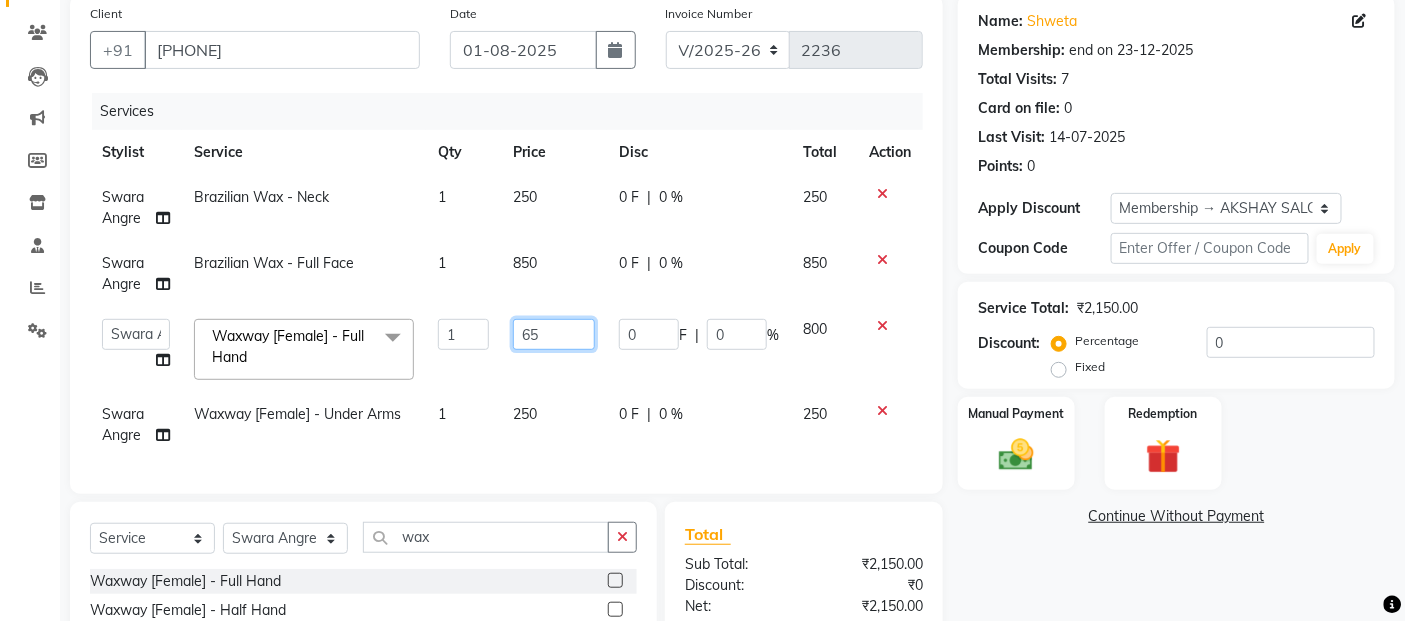 type on "650" 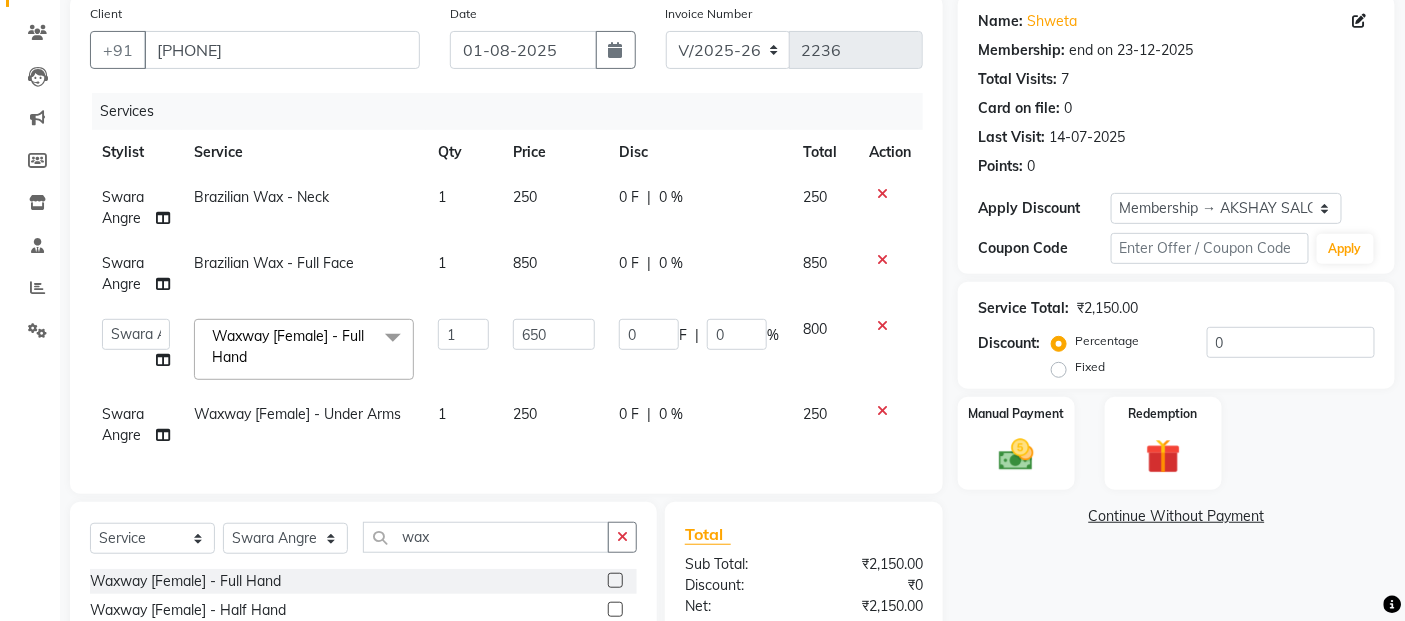 click on "Client +91 [PHONE] Date 01-08-2025 Invoice Number V/2025 V/2025-26 2236 Services Stylist Service Qty Price Disc Total Action Swara Angre Brazilian Wax  - Neck 1 250 0 F | 0 % 250 Swara Angre Brazilian Wax  - Full Face 1 850 0 F | 0 % 850  Abdul   Adil salmani   Akshay thombare   ali   ANAS   Ayaan   Bhavika   Gauri   Kunal   Manager   Naaz   Payal   sahil   Shlok   Shruti   Soni   Srushti   Swara Angre  Waxway    [Female] - Full Hand&nbsp;x Cut & Flip [Female ] - Hair Cut - Premier Stylist Cut & Flip [Female ] - Hair Cut - Master Stylist Cut & Flip [Female ] - Haircut By Akshay Cut & Flip [Female ] - Kids Cut ( Below 5 Years ) Hair Sevrice Mediceuticals  spa Rinse & Dip - Hair Above & Below Shoulder Rinse & Dip - Hair Upto Waist Rinse & Dip - Hair Below Waist Rinse & Dip - Sulphate Free Shampoo Rinse & Dip - Additional Charges For Oiled Hair Barbering & Fade  ( Men'S) - Haircut Barbering & Fade  ( Men'S) - Hairwash Barbering & Fade  ( Men'S) - Beard Barbering & Fade  ( Men'S) - Beard & Moustache Colour 1 650" 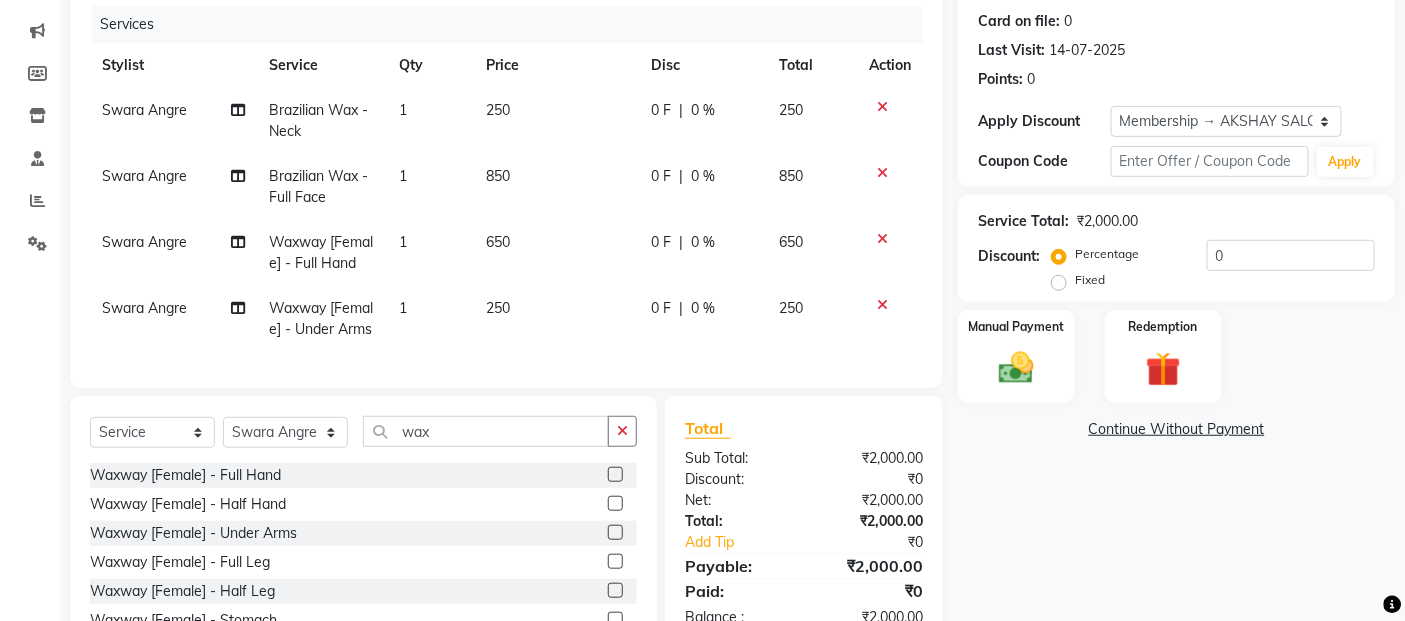 scroll, scrollTop: 358, scrollLeft: 0, axis: vertical 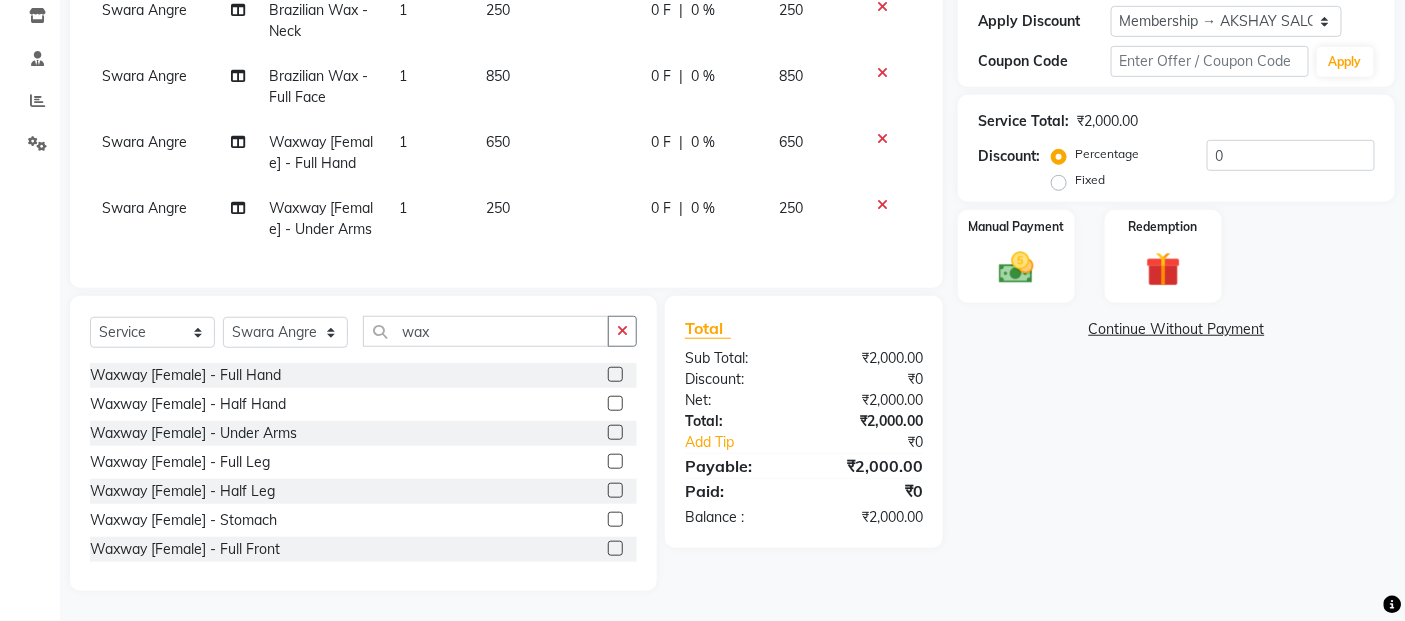 click on "250" 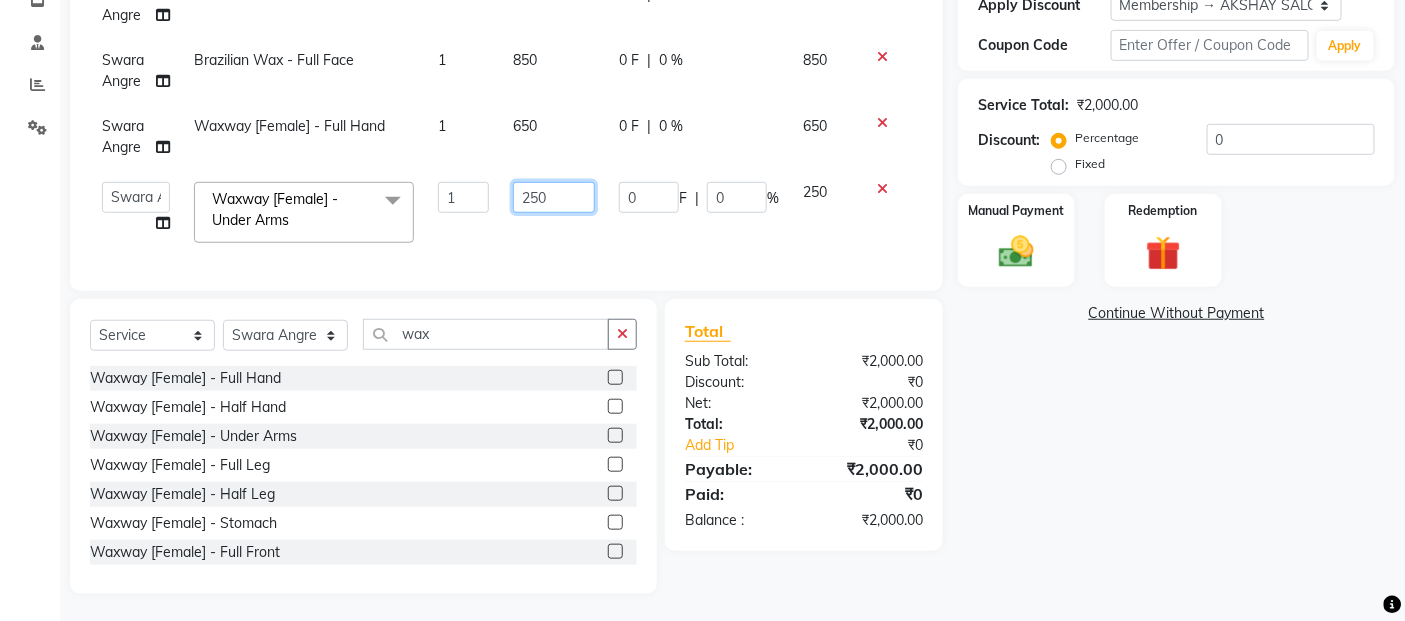 click on "250" 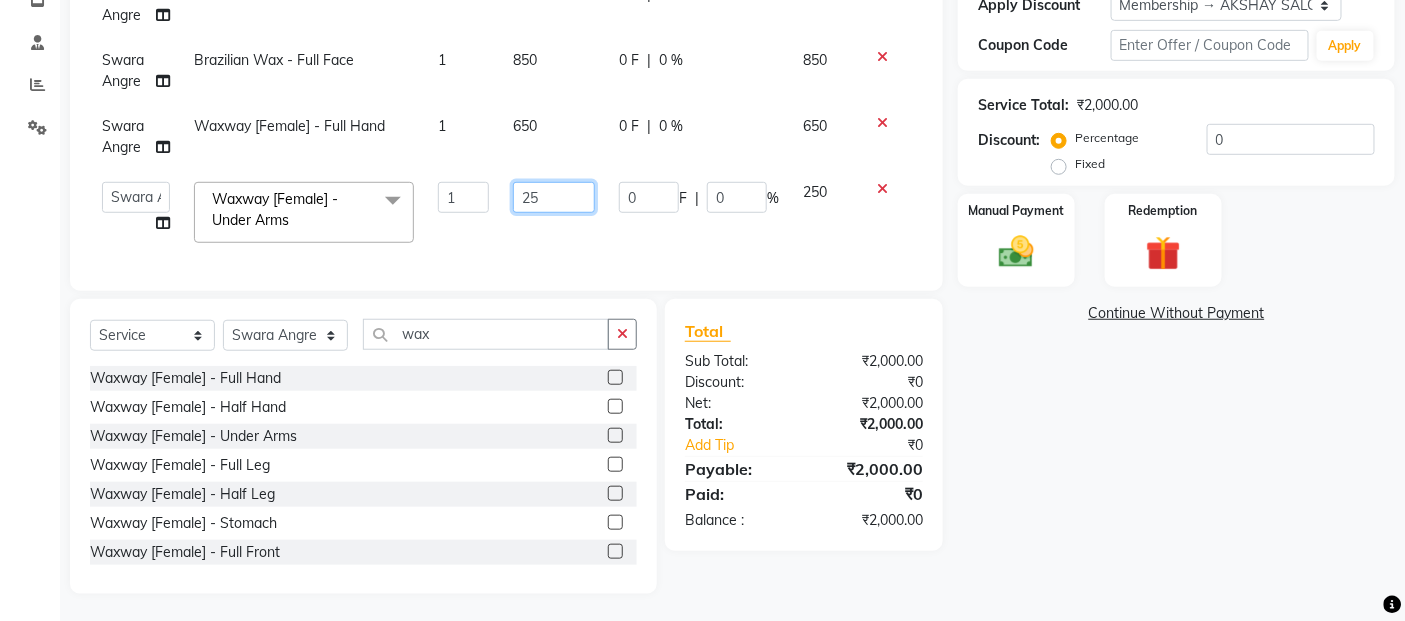 type on "2" 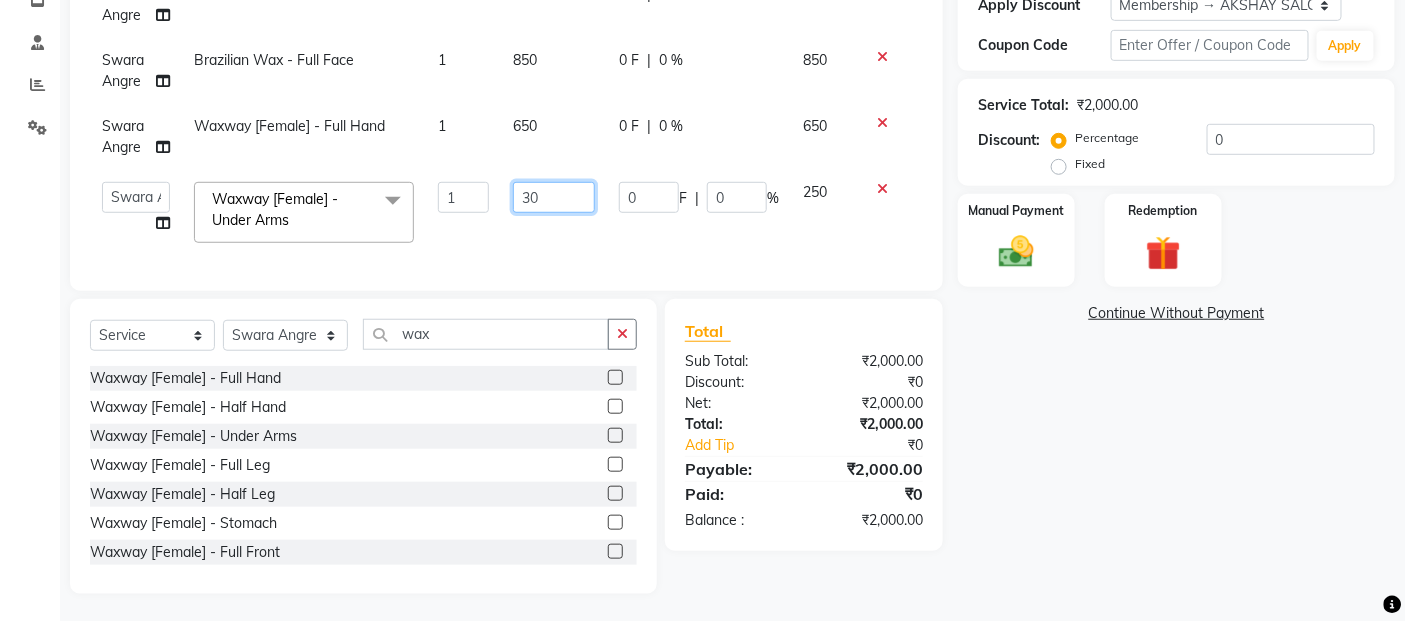 type on "300" 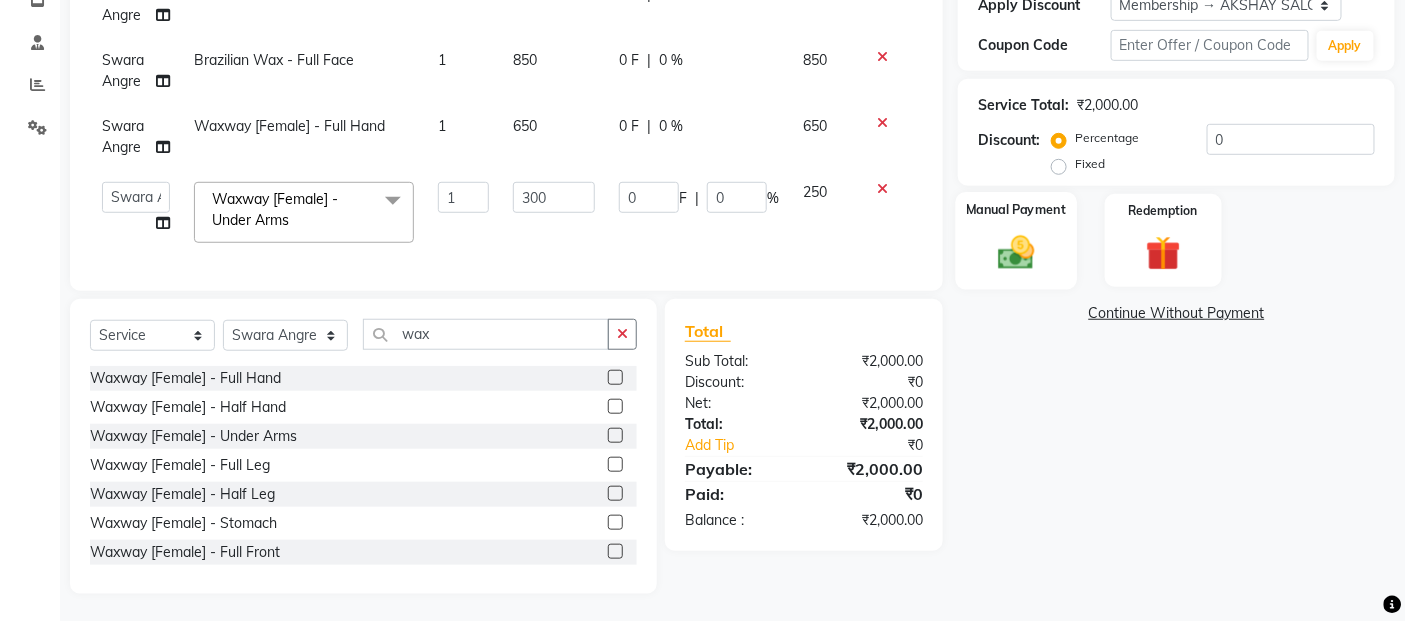 click 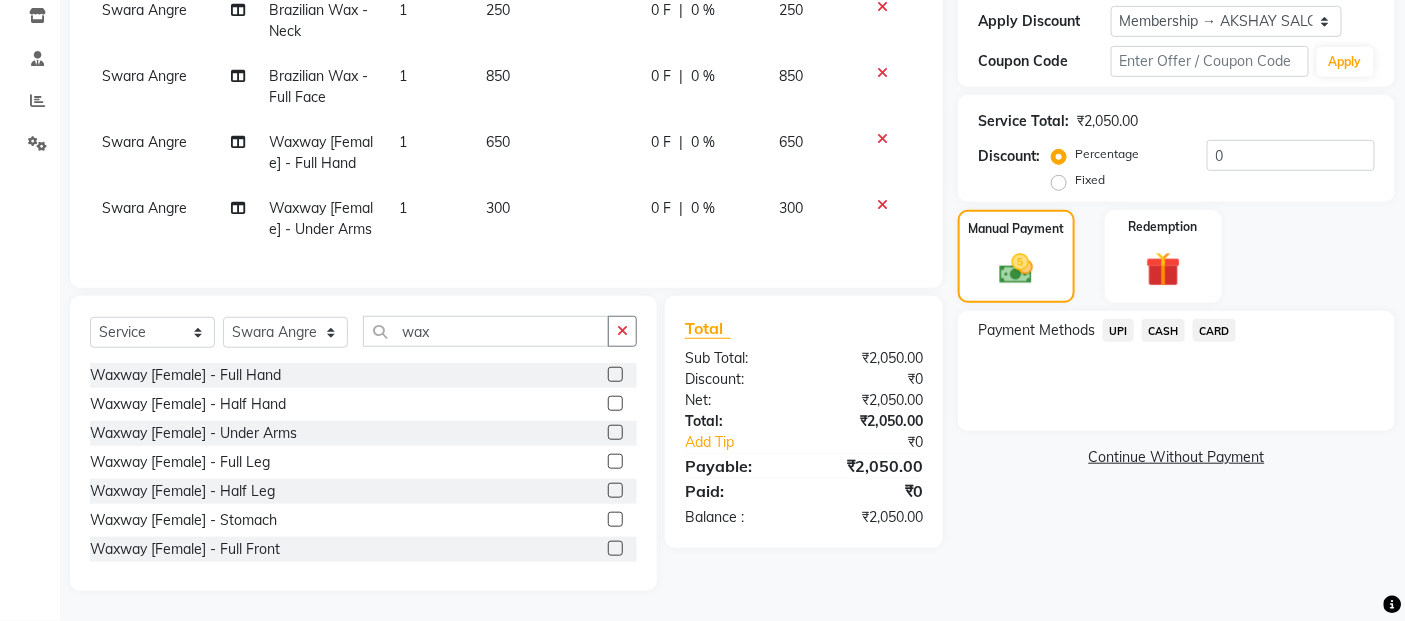 click on "650" 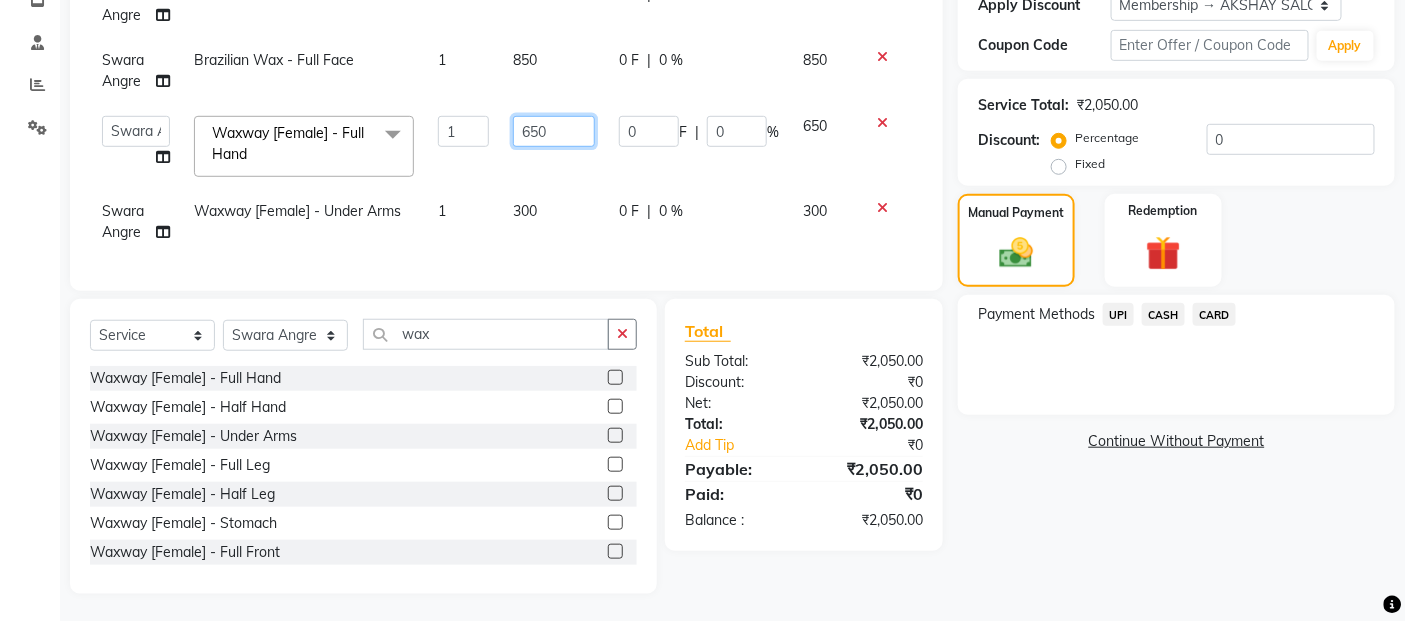 click on "650" 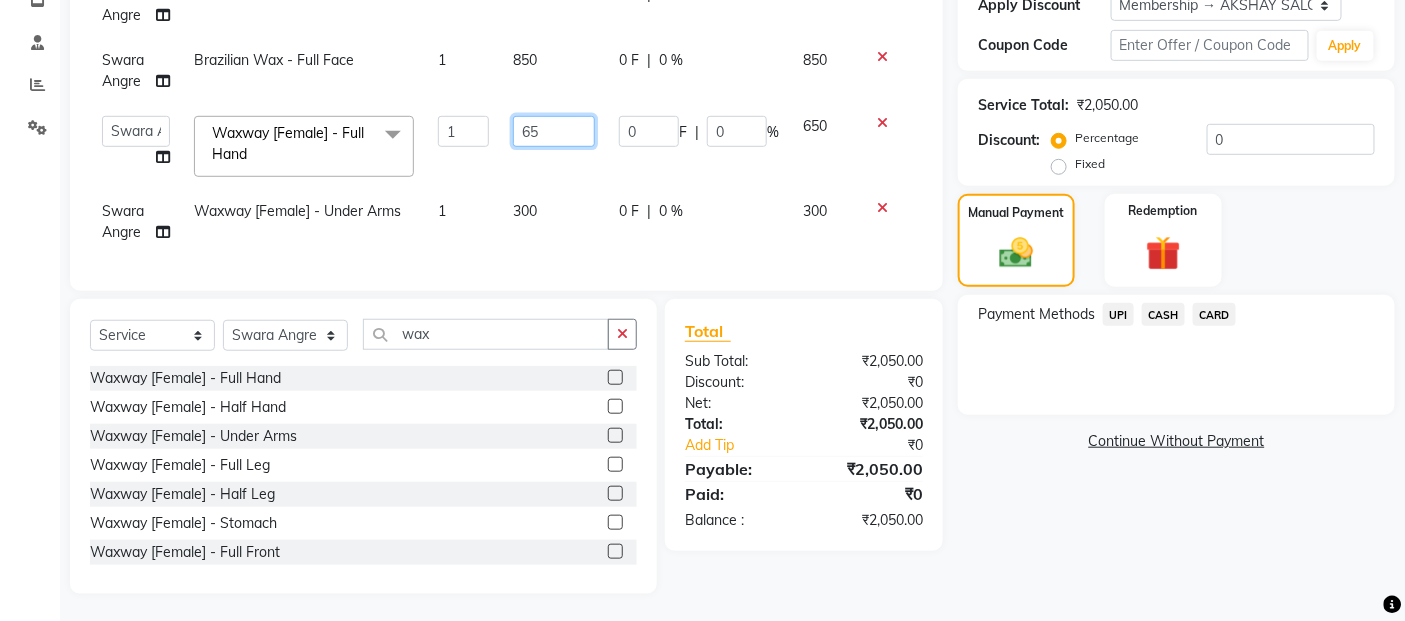 type on "6" 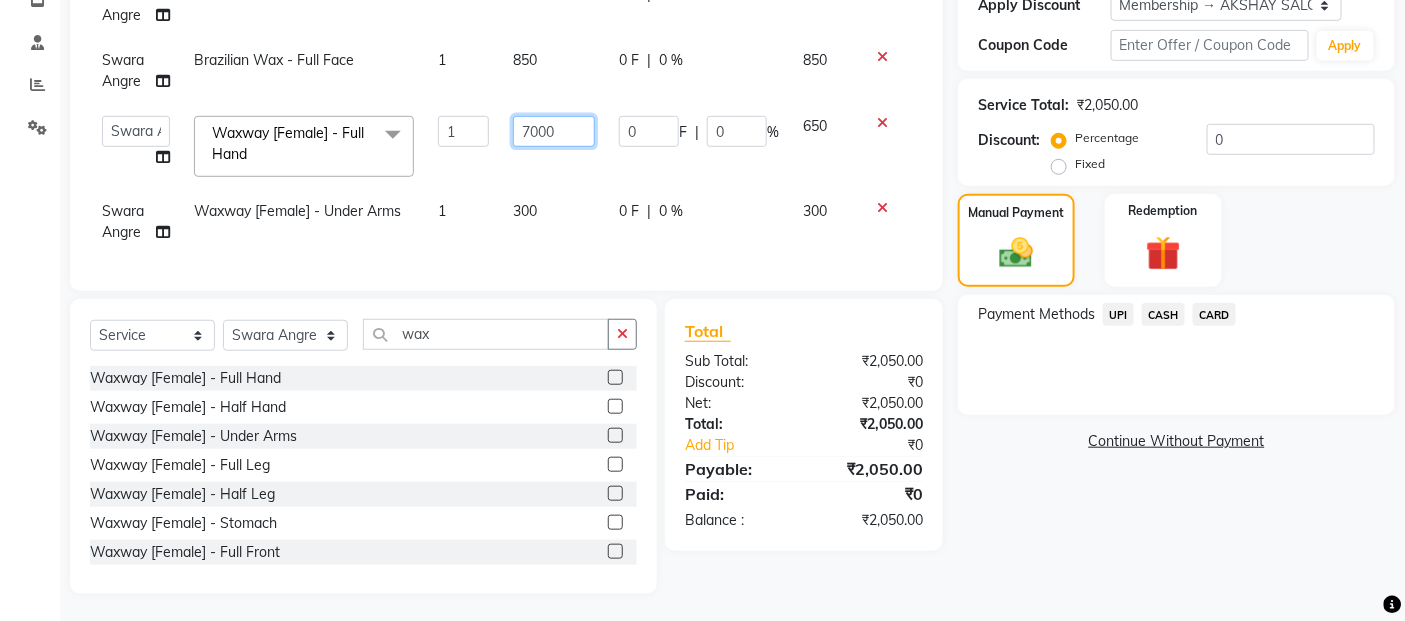 type on "700" 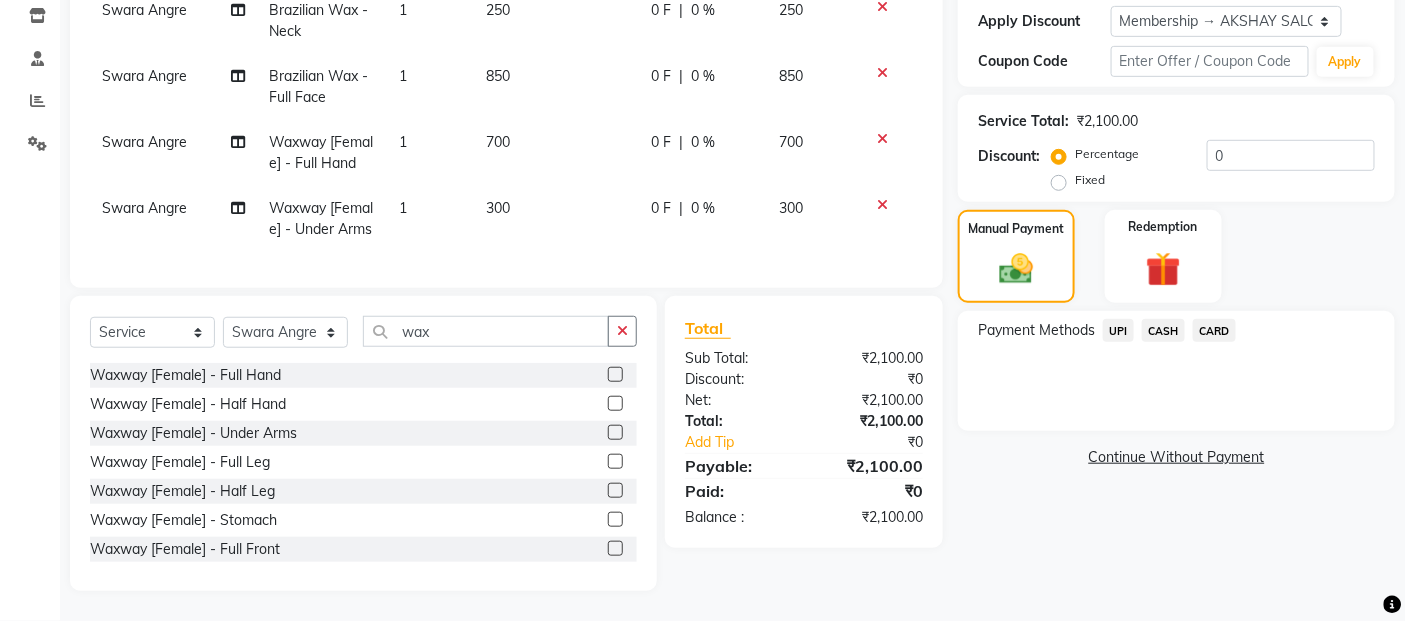 click on "Payment Methods  UPI   CASH   CARD" 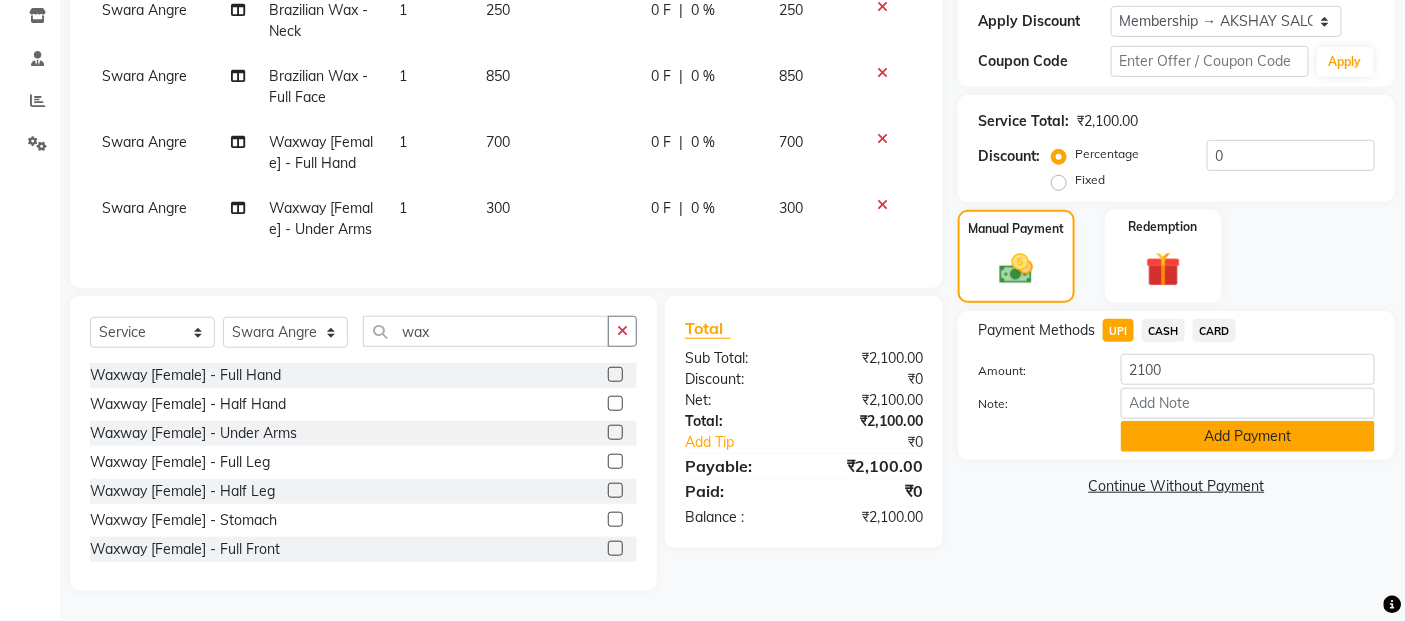 click on "Add Payment" 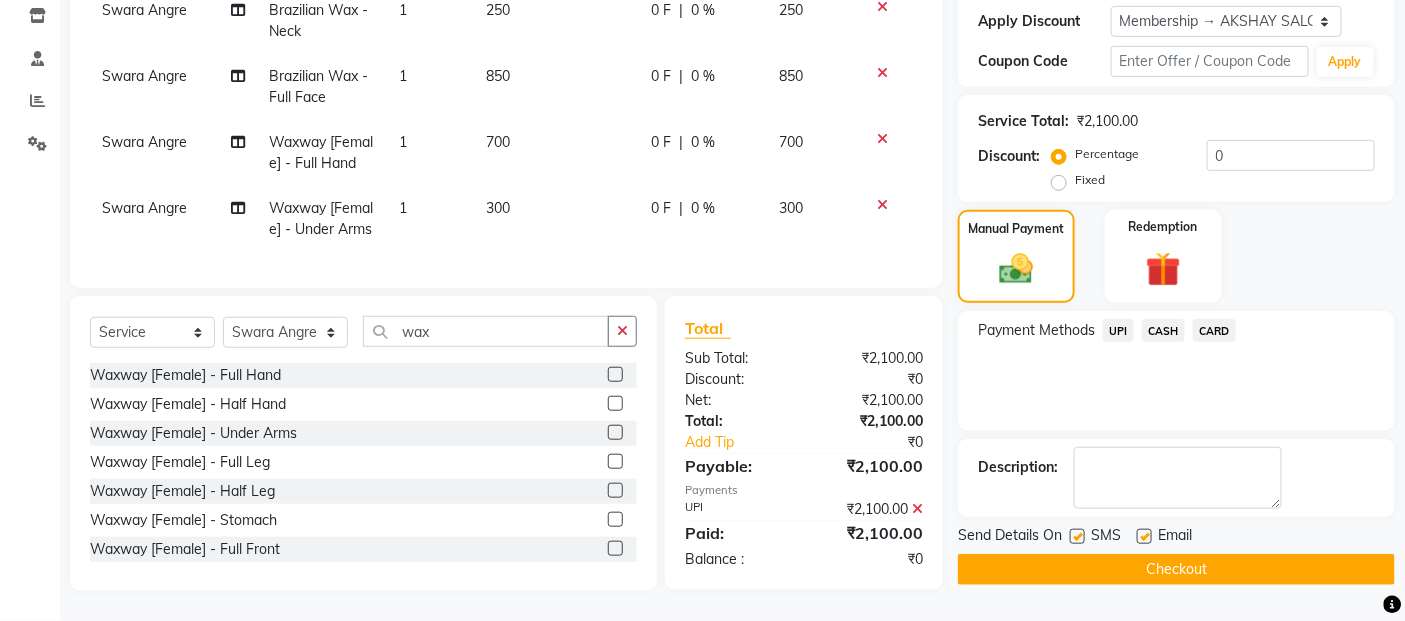 click on "Checkout" 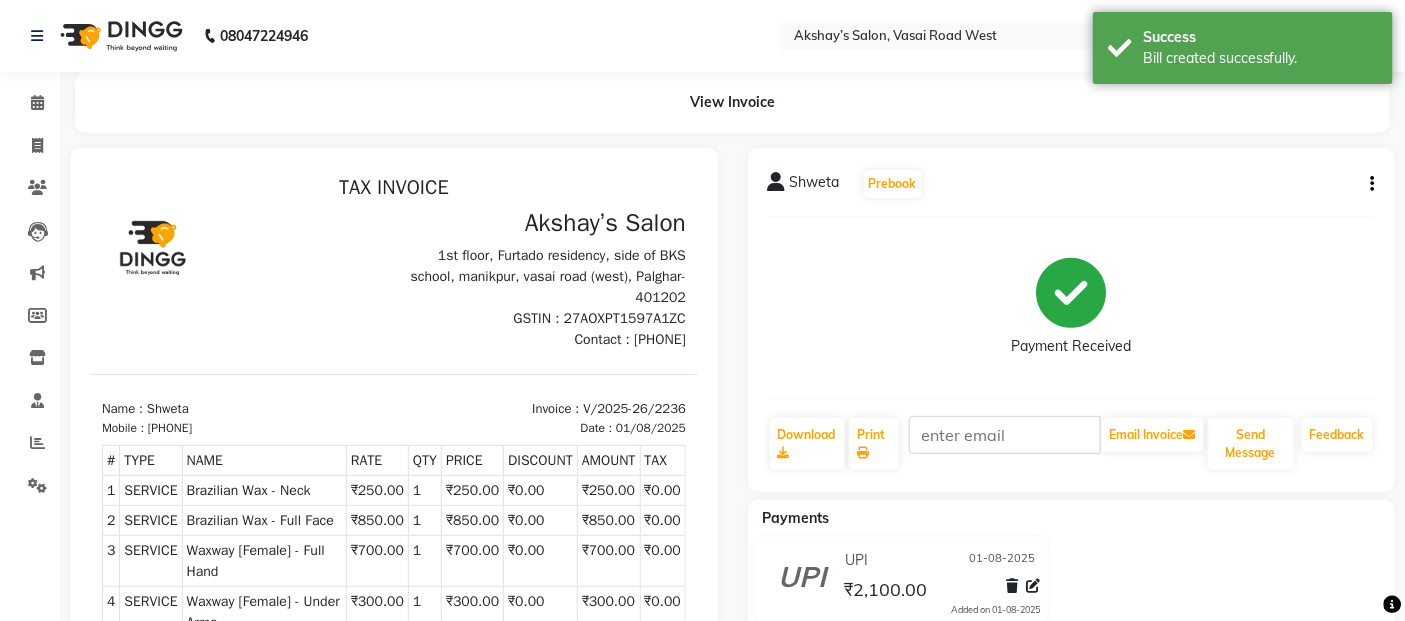 scroll, scrollTop: 0, scrollLeft: 0, axis: both 